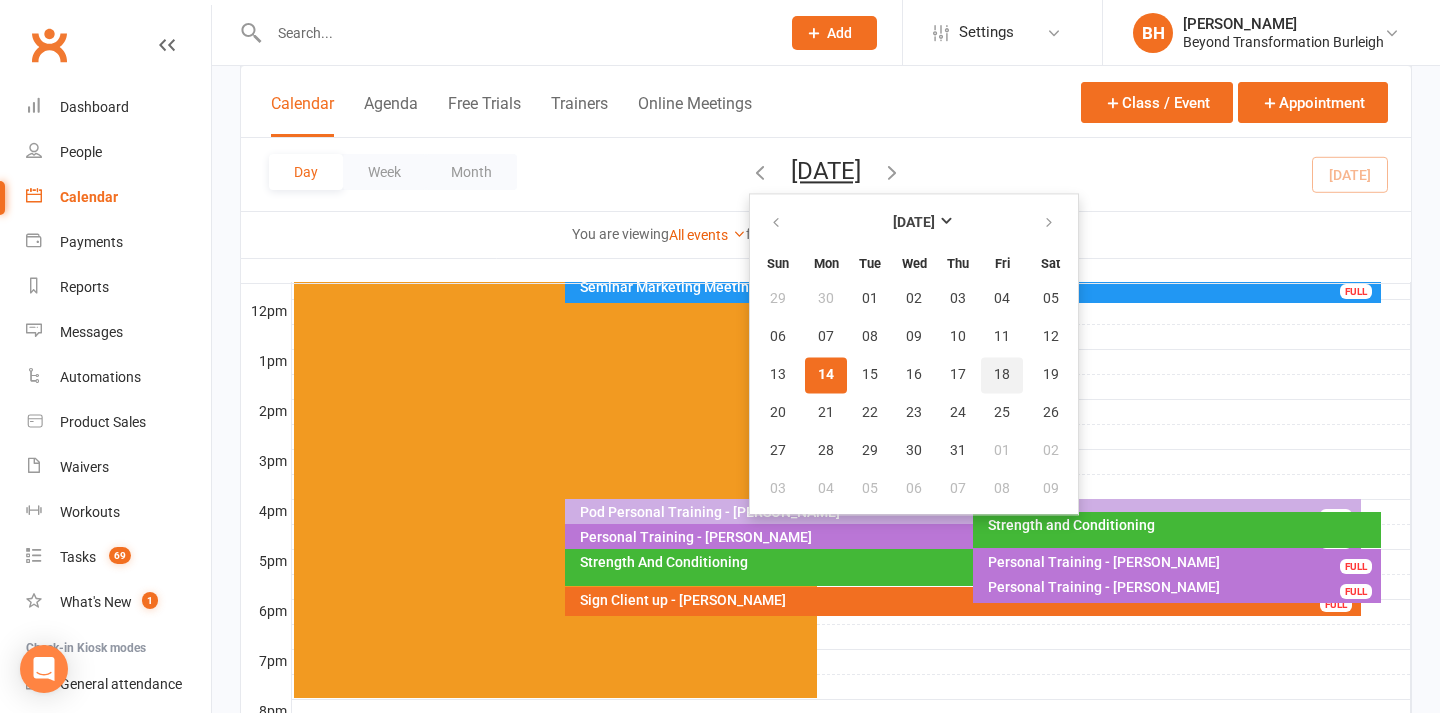 scroll, scrollTop: 0, scrollLeft: 0, axis: both 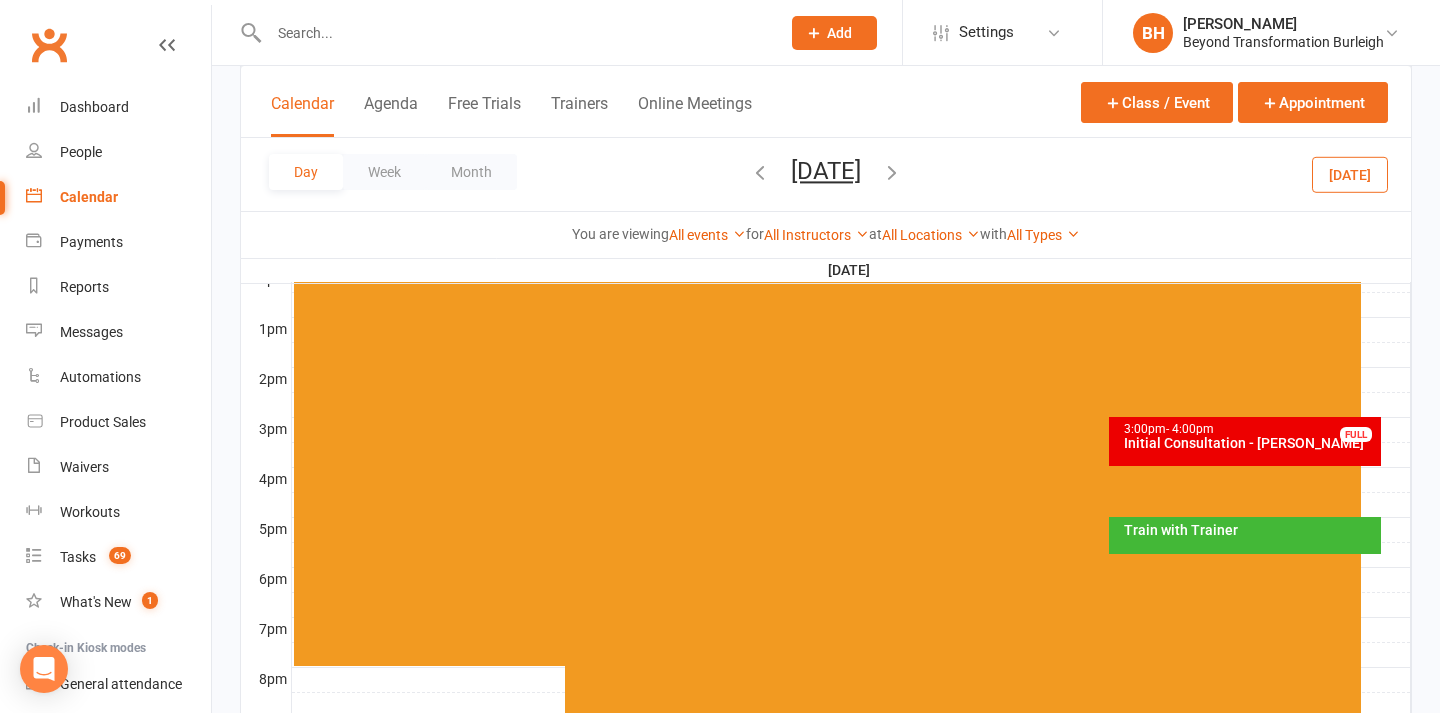 click on "[DATE]" at bounding box center [826, 171] 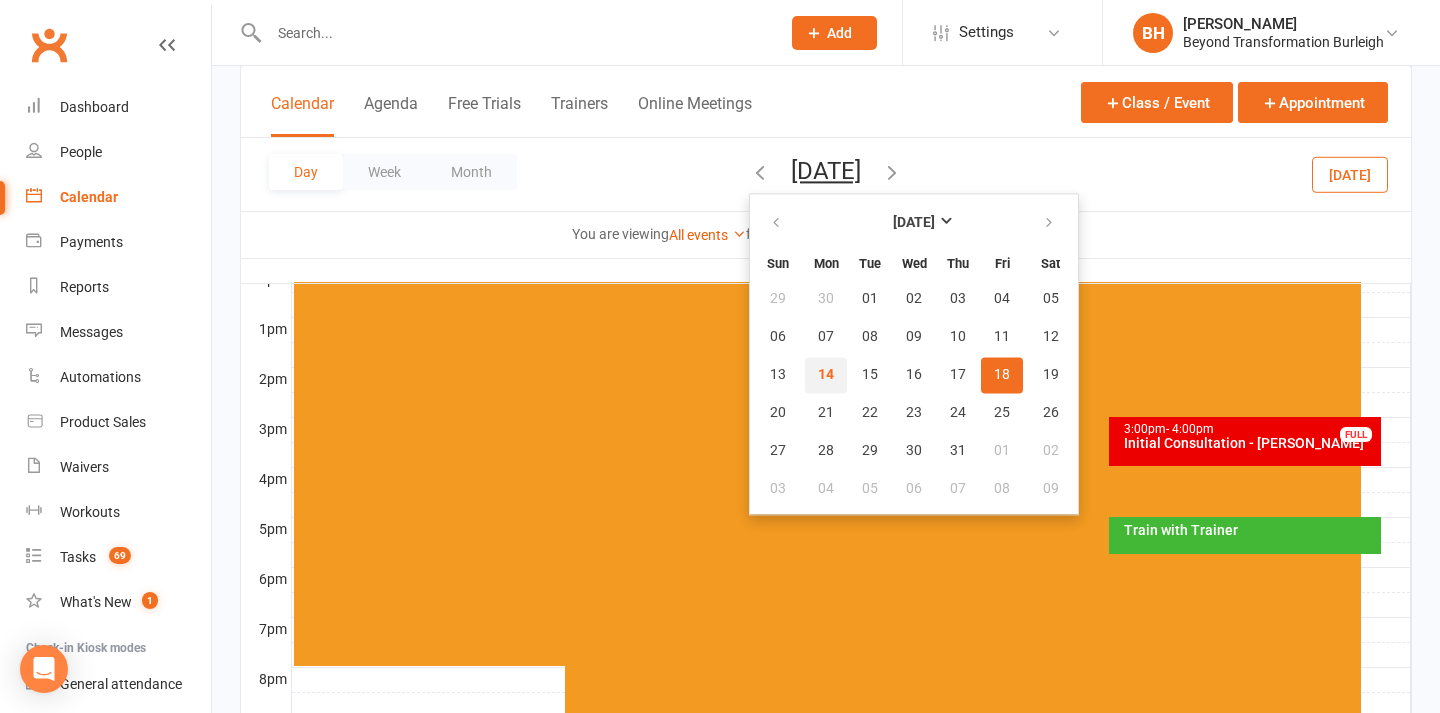 click on "14" at bounding box center (826, 375) 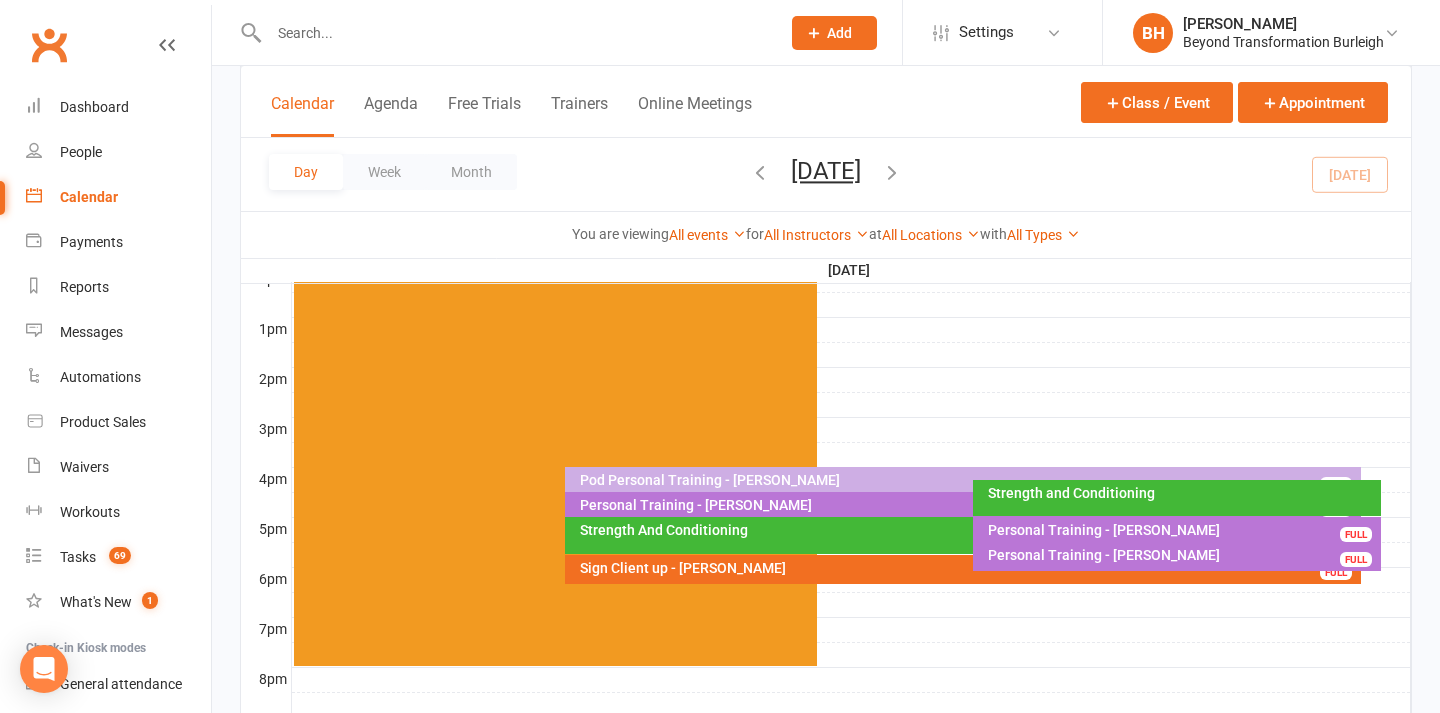 click on "Personal Training - [PERSON_NAME]" at bounding box center [1182, 530] 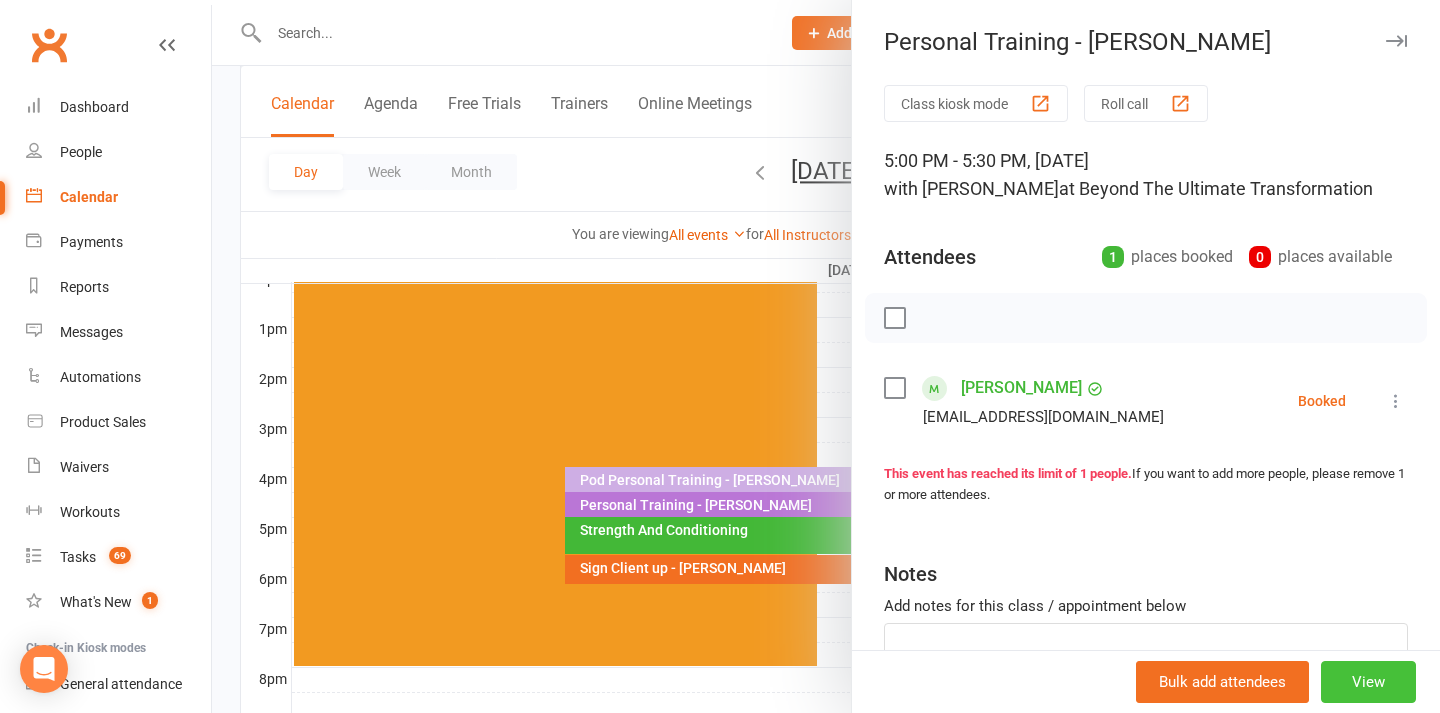 click on "View" at bounding box center (1368, 682) 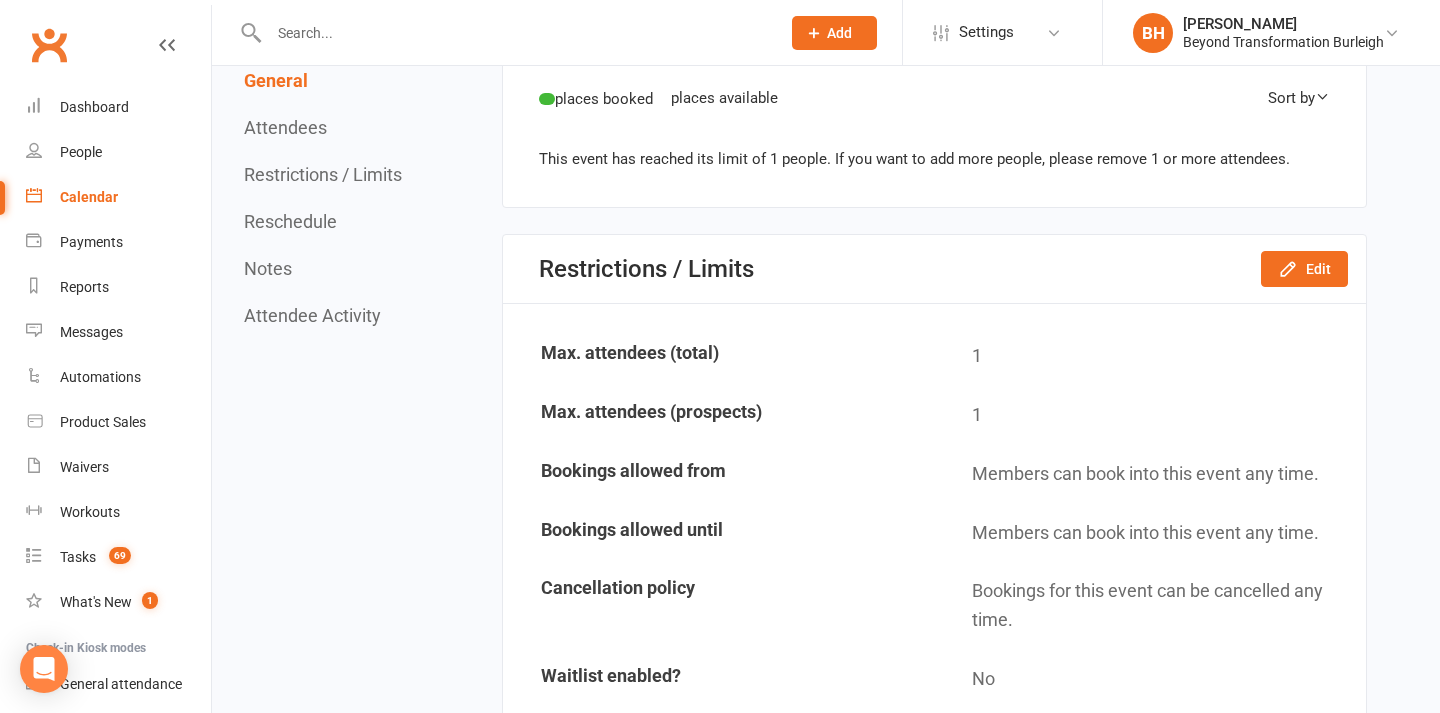 scroll, scrollTop: 0, scrollLeft: 0, axis: both 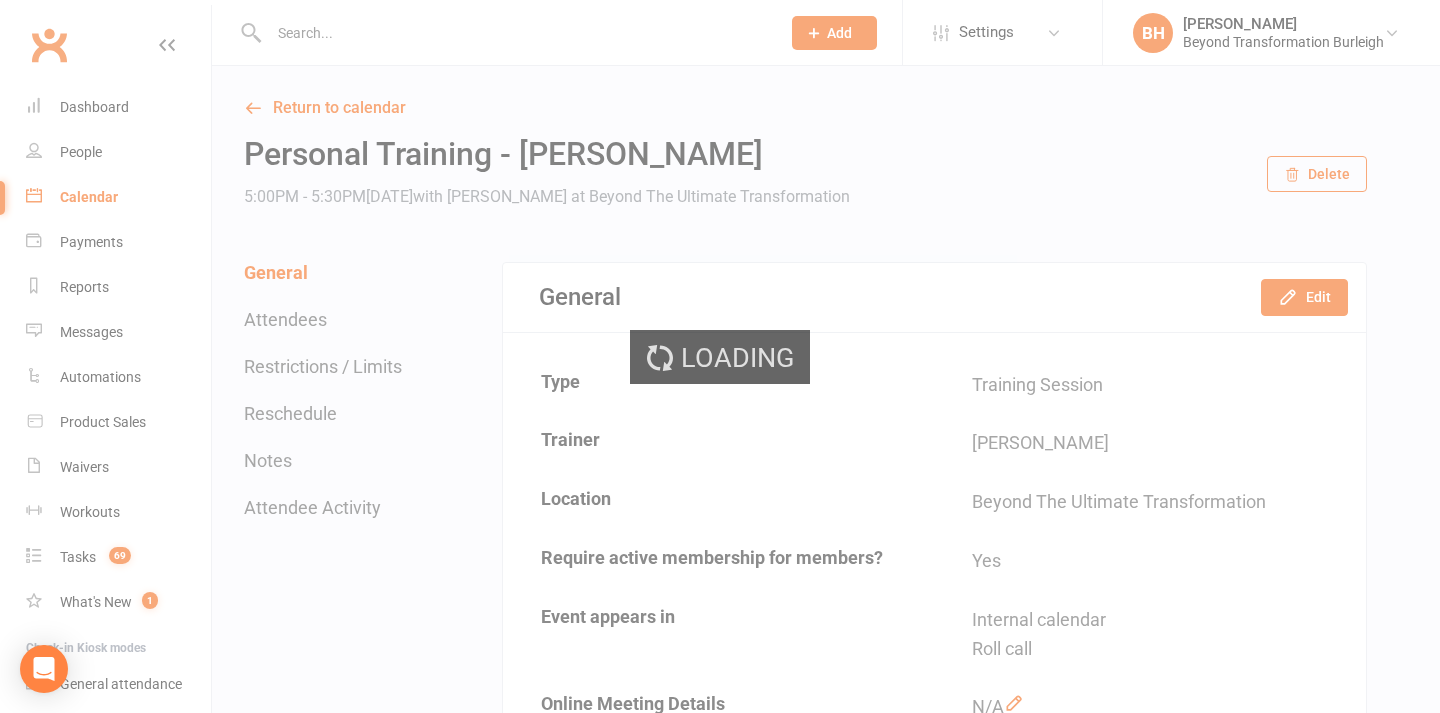 click on "Prospect
Member
Non-attending contact
Class / event
Appointment
Task
Membership plan
Bulk message
Add
Settings Membership Plans Event Templates Appointment Types Mobile App  Website Image Library Customize Contacts Bulk Imports Access Control Users Account Profile Clubworx API BH [PERSON_NAME] Beyond Transformation Burleigh Signed in as: Beyond Transformation Burleigh Switch to: Beyond Transformation Worongary My profile My subscription Help Terms & conditions  Privacy policy  Sign out Clubworx Dashboard People Calendar Payments Reports Messages   Automations   Product Sales Waivers   Workouts   Tasks   69 What's New 1 Check-in Kiosk modes General attendance Roll call Class check-in Logged in as Beyond Transformation Burleigh. × × × × Return to calendar     Delete" at bounding box center [720, 1263] 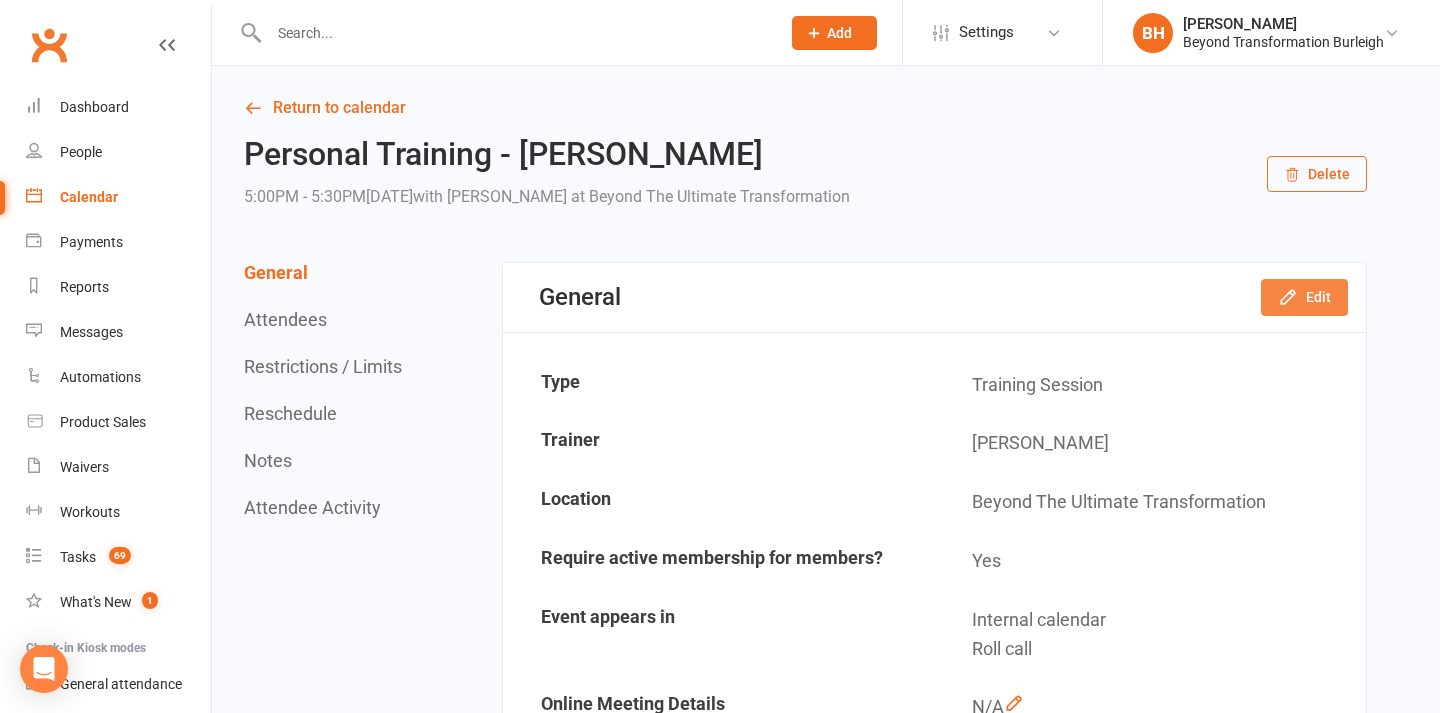 click on "Edit" at bounding box center (1304, 297) 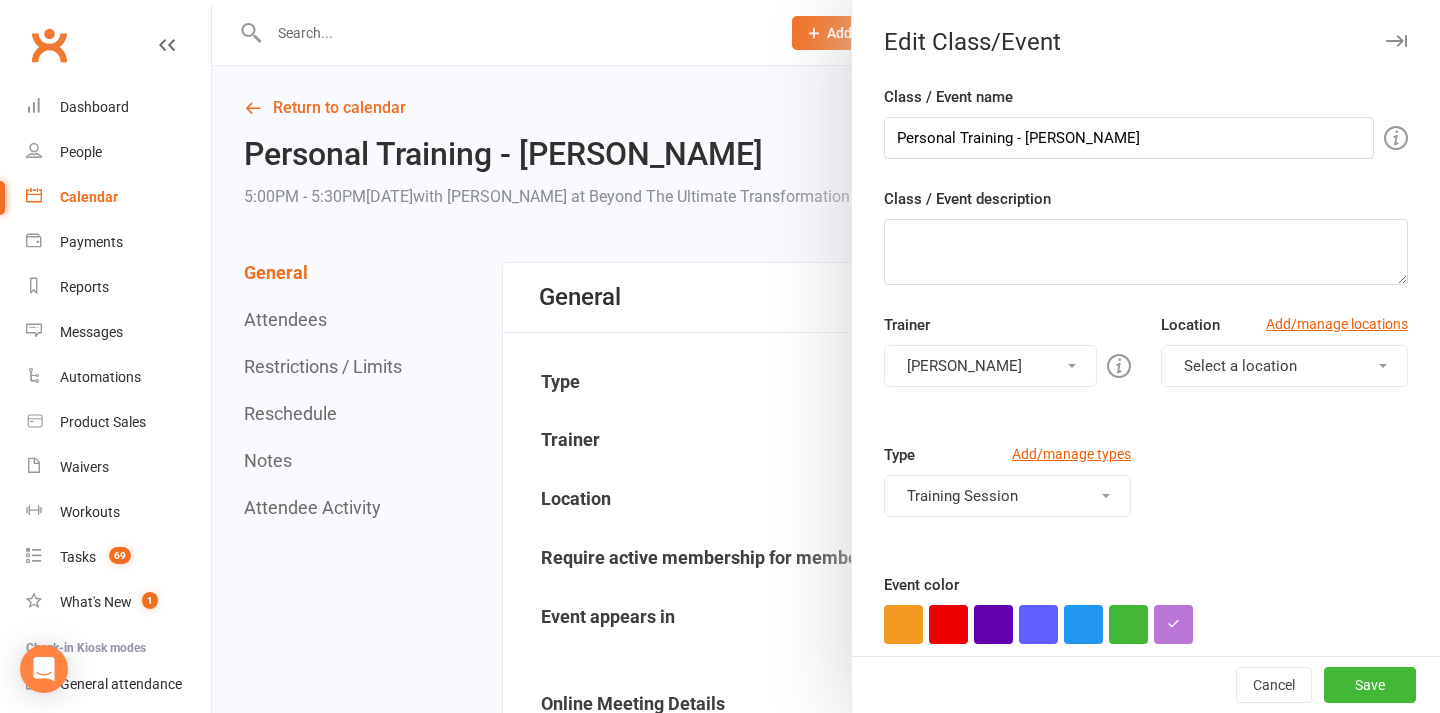 click at bounding box center (826, 356) 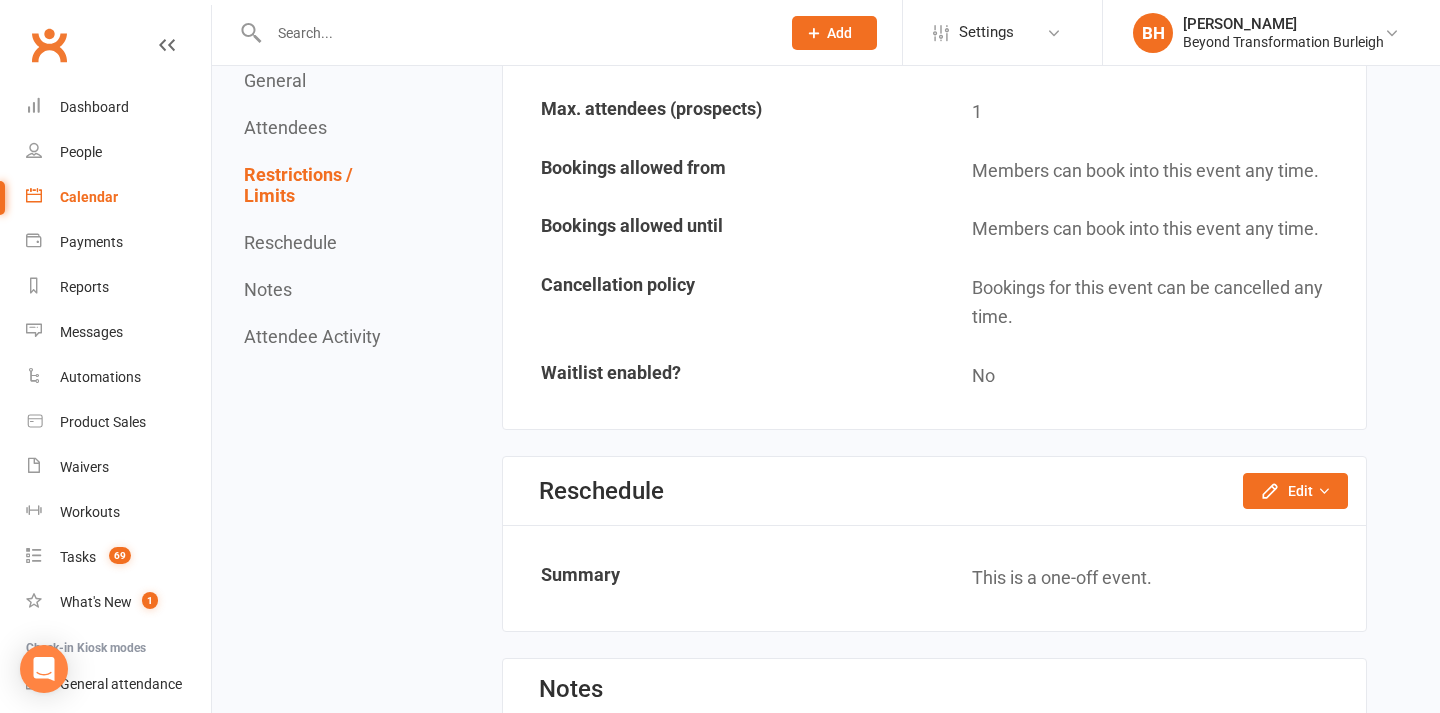 scroll, scrollTop: 1160, scrollLeft: 0, axis: vertical 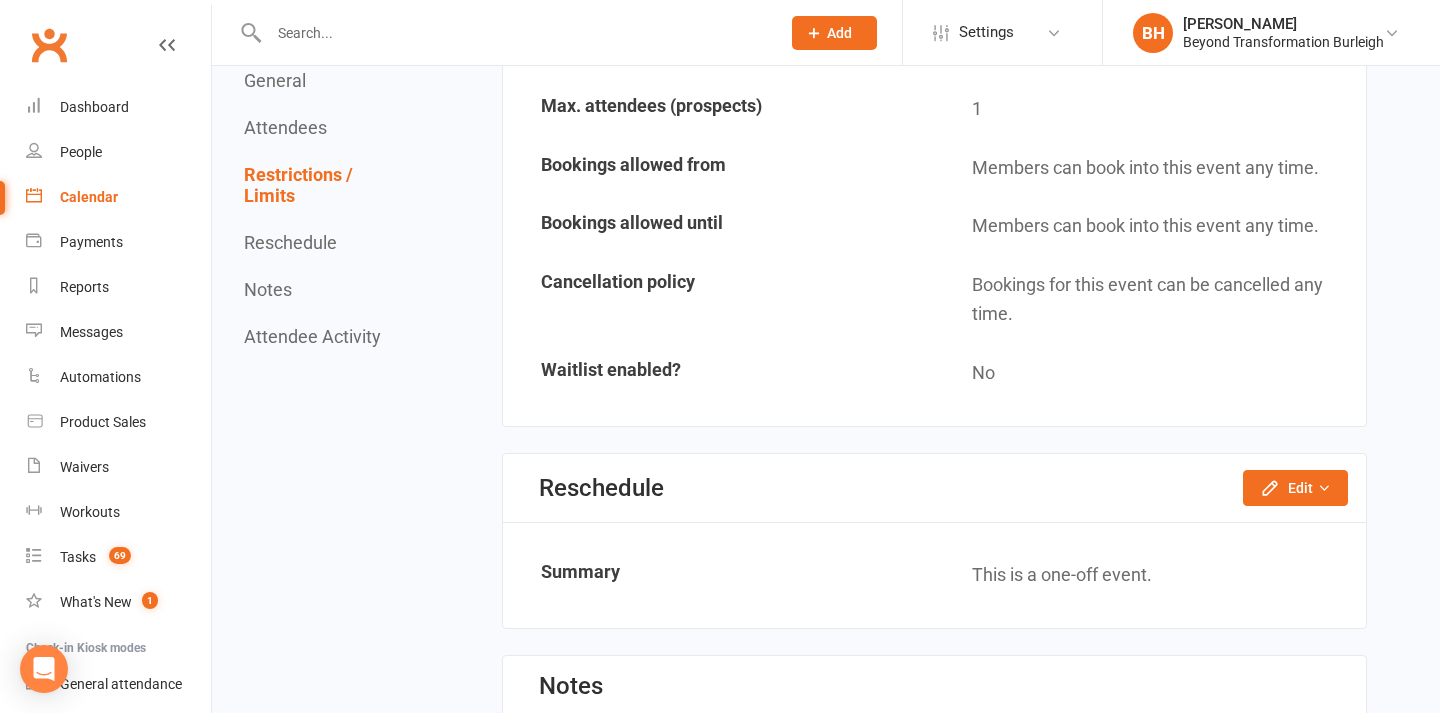 click on "Reschedule Edit  Reschedule this event only" 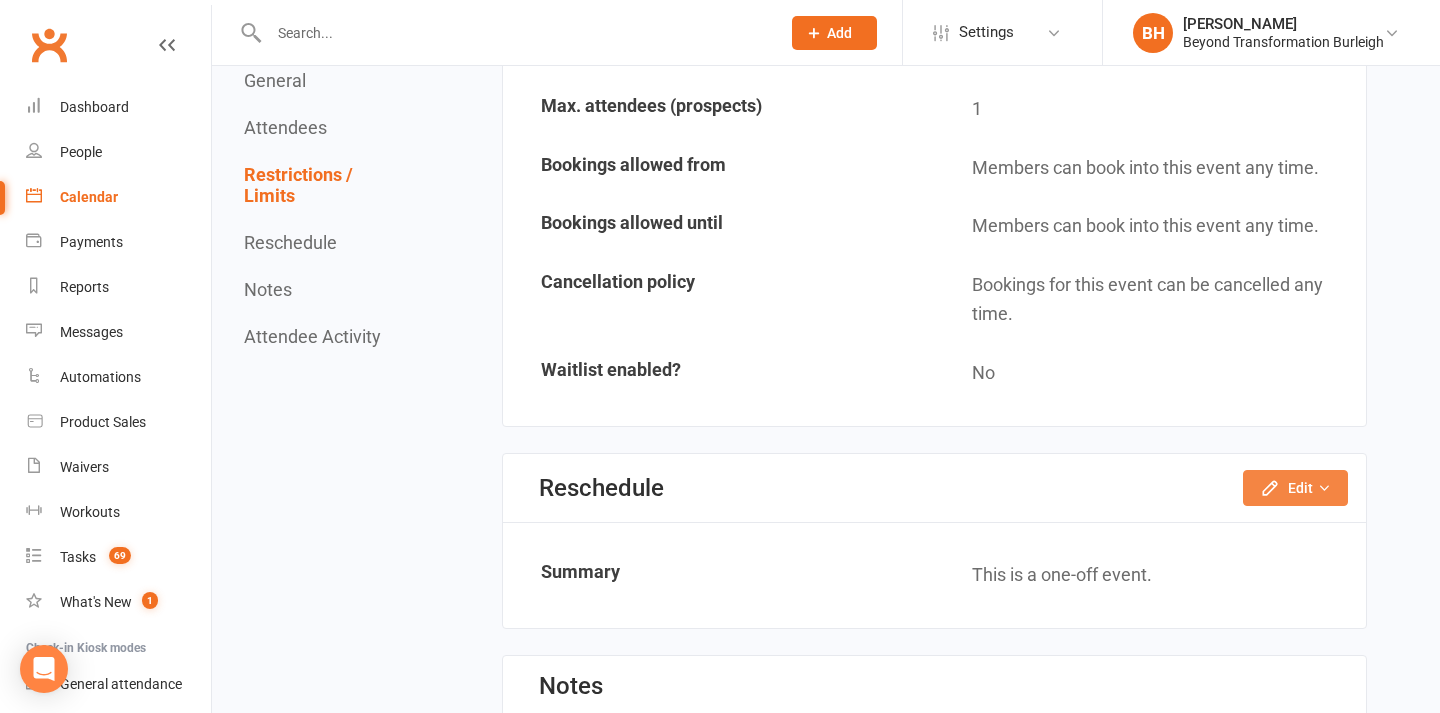 click 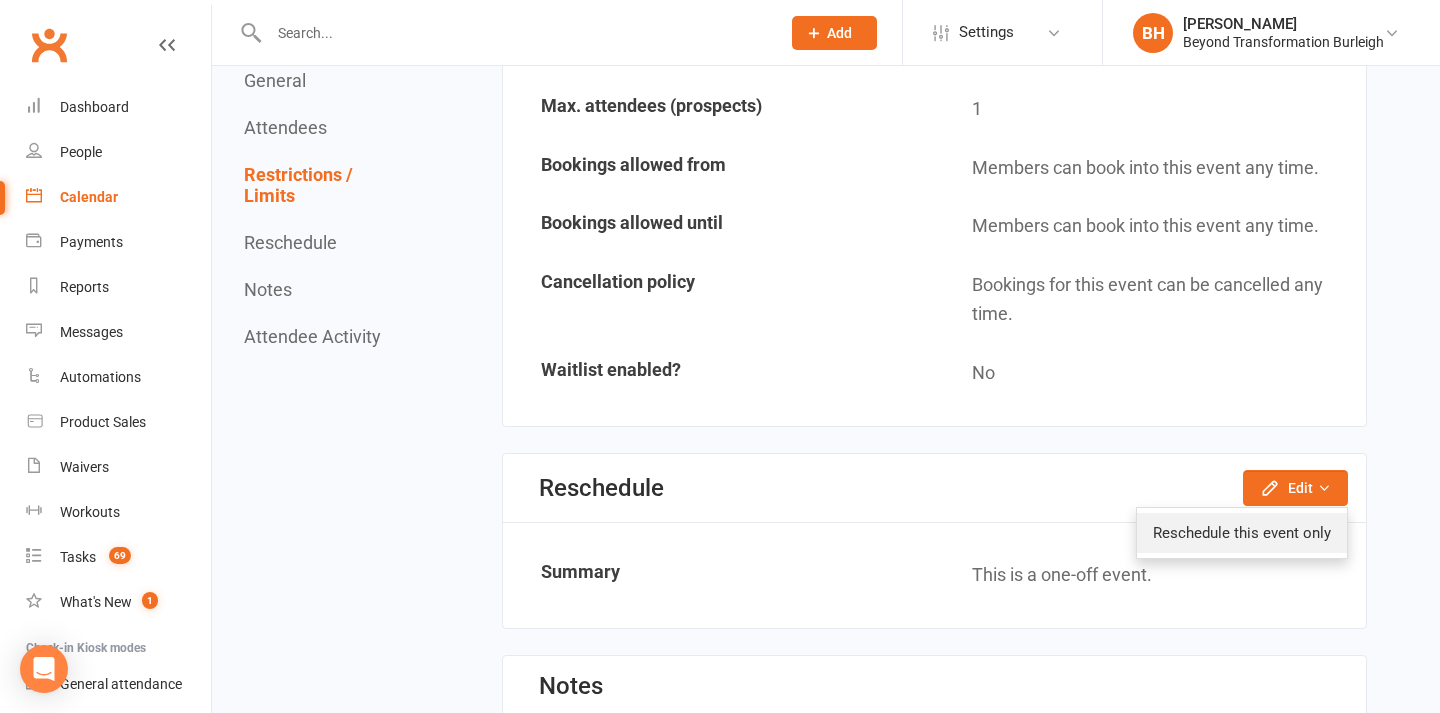 click on "Reschedule this event only" 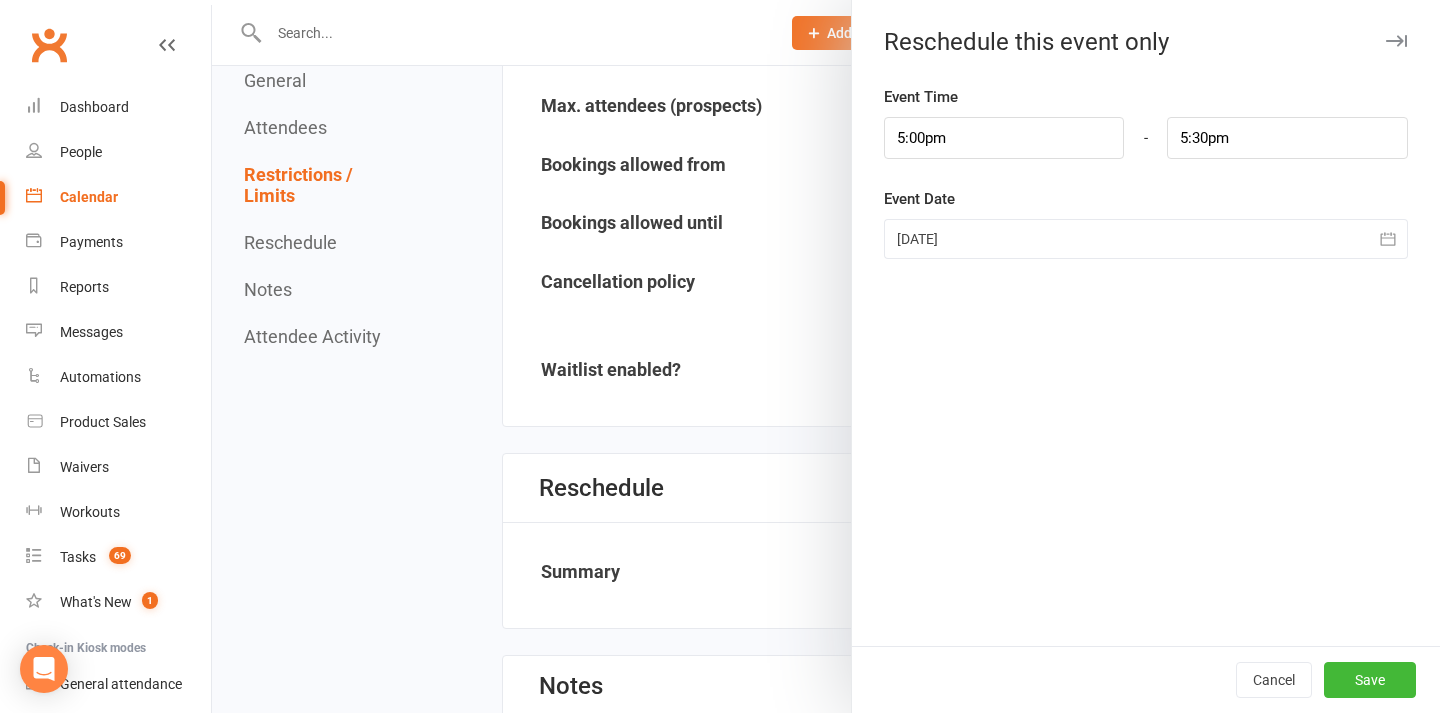 click at bounding box center (1146, 239) 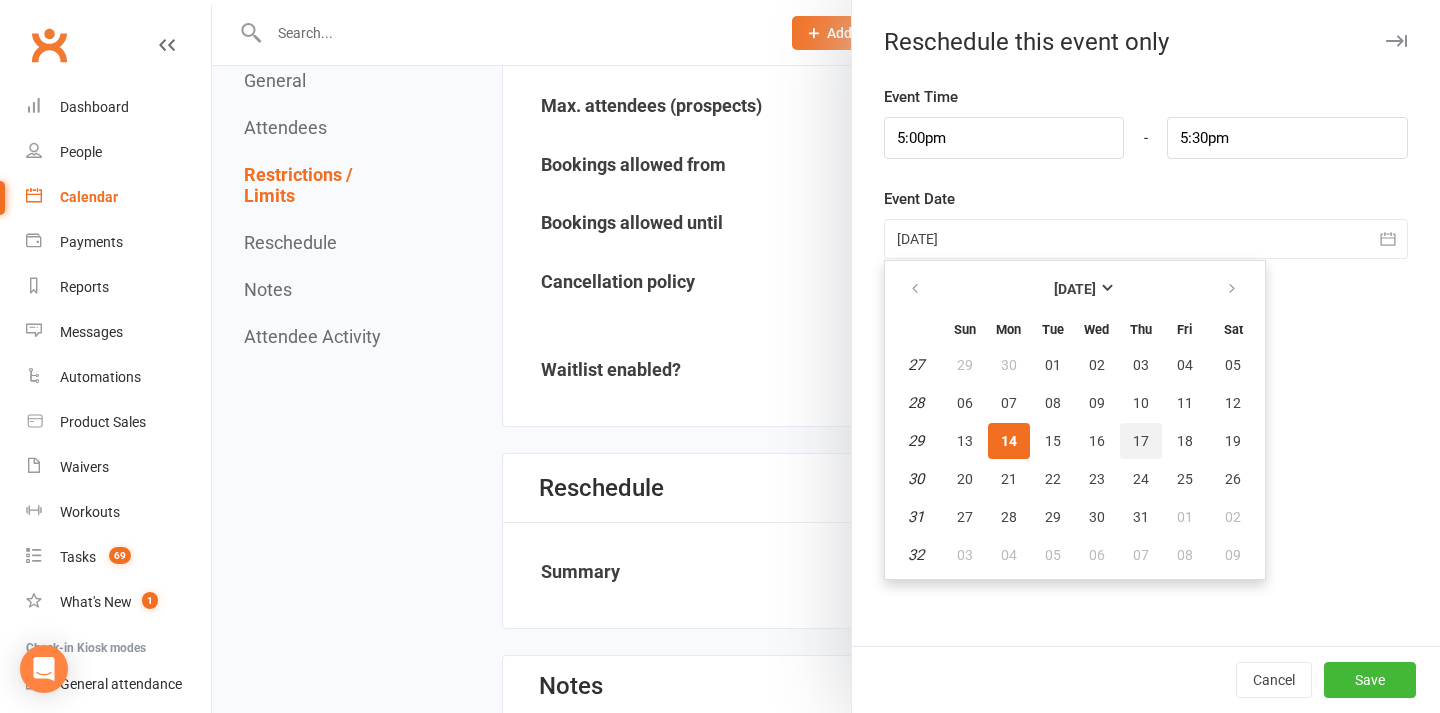 click on "17" at bounding box center [1141, 441] 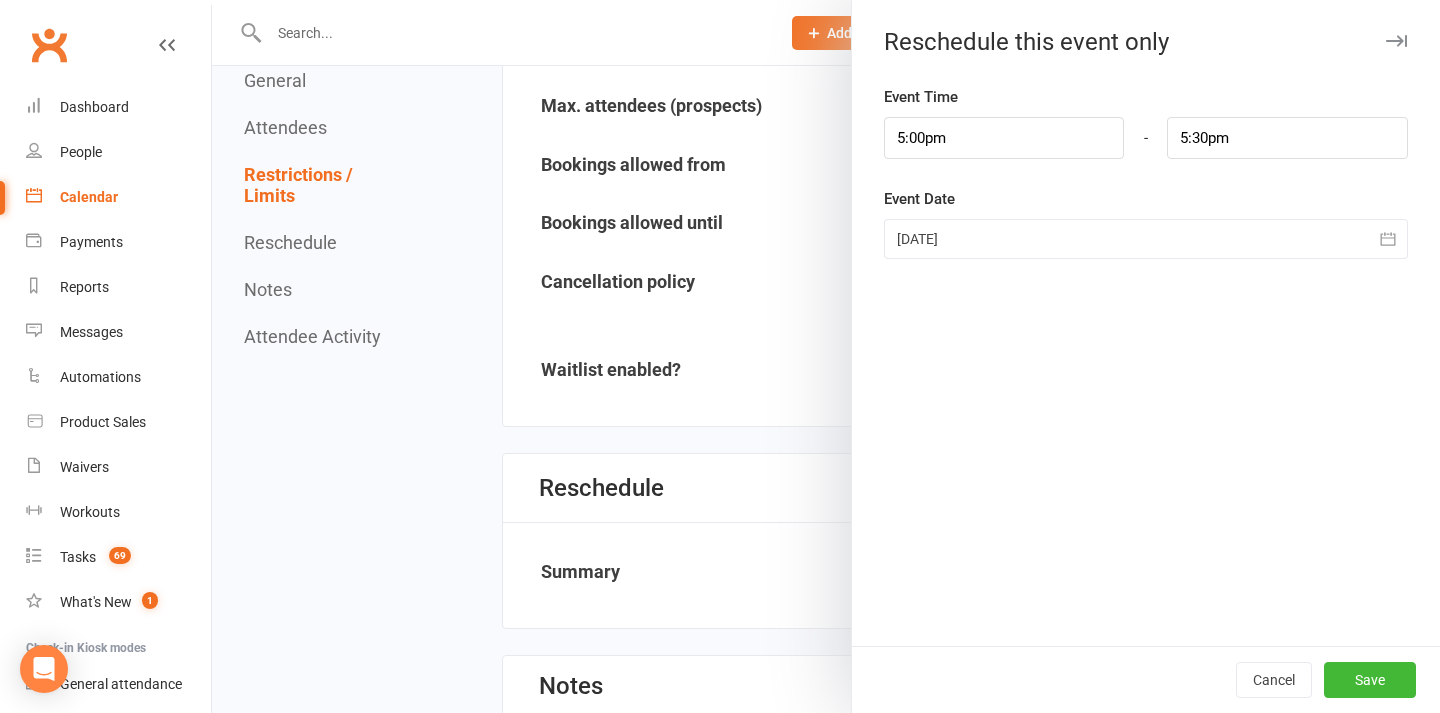 click on "Event Time" at bounding box center [921, 97] 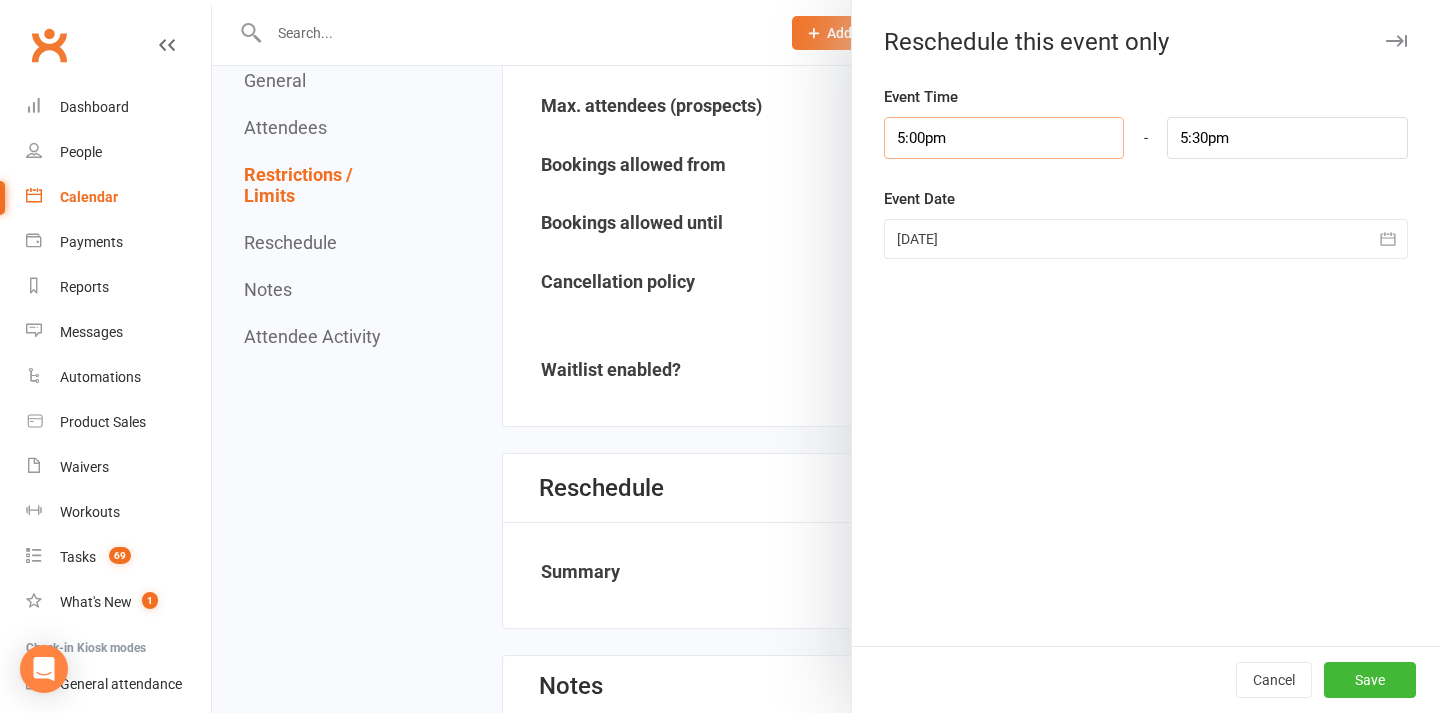 click on "5:00pm" at bounding box center [1004, 138] 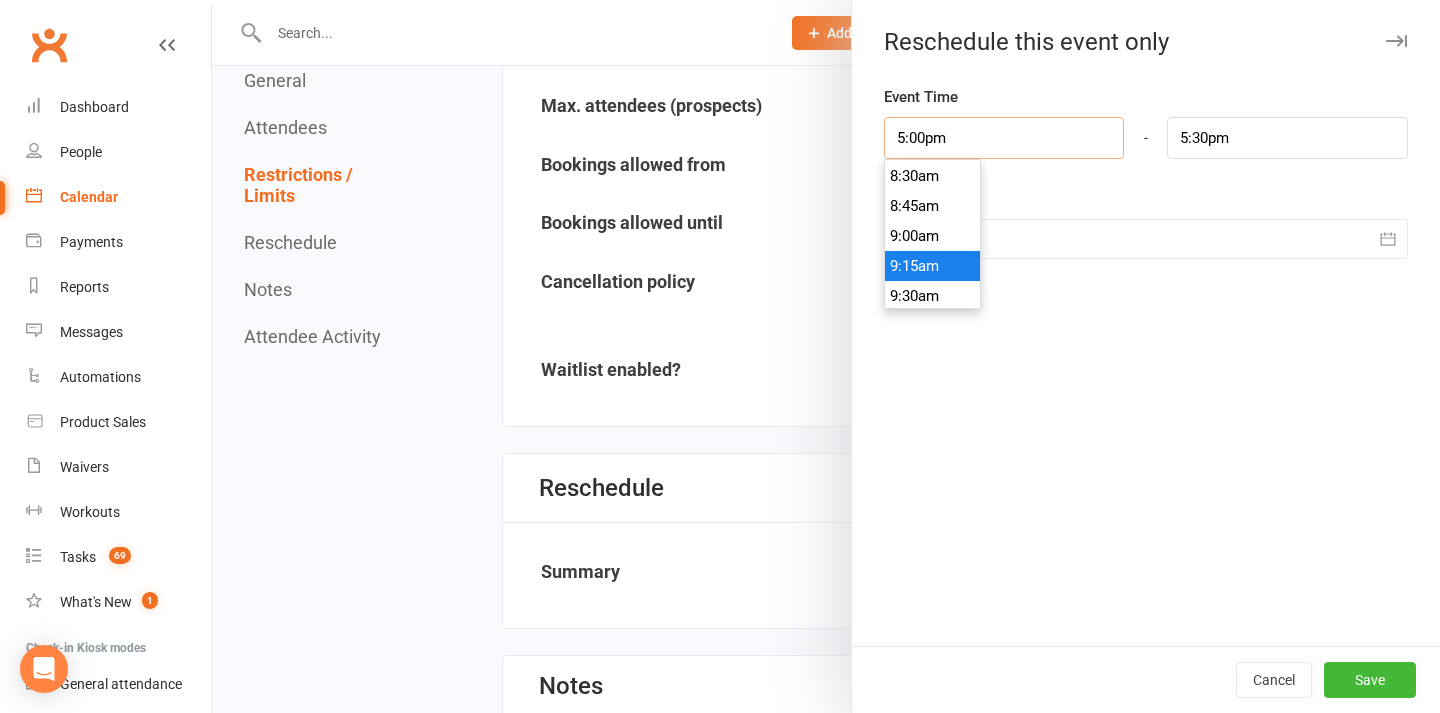 scroll, scrollTop: 1026, scrollLeft: 0, axis: vertical 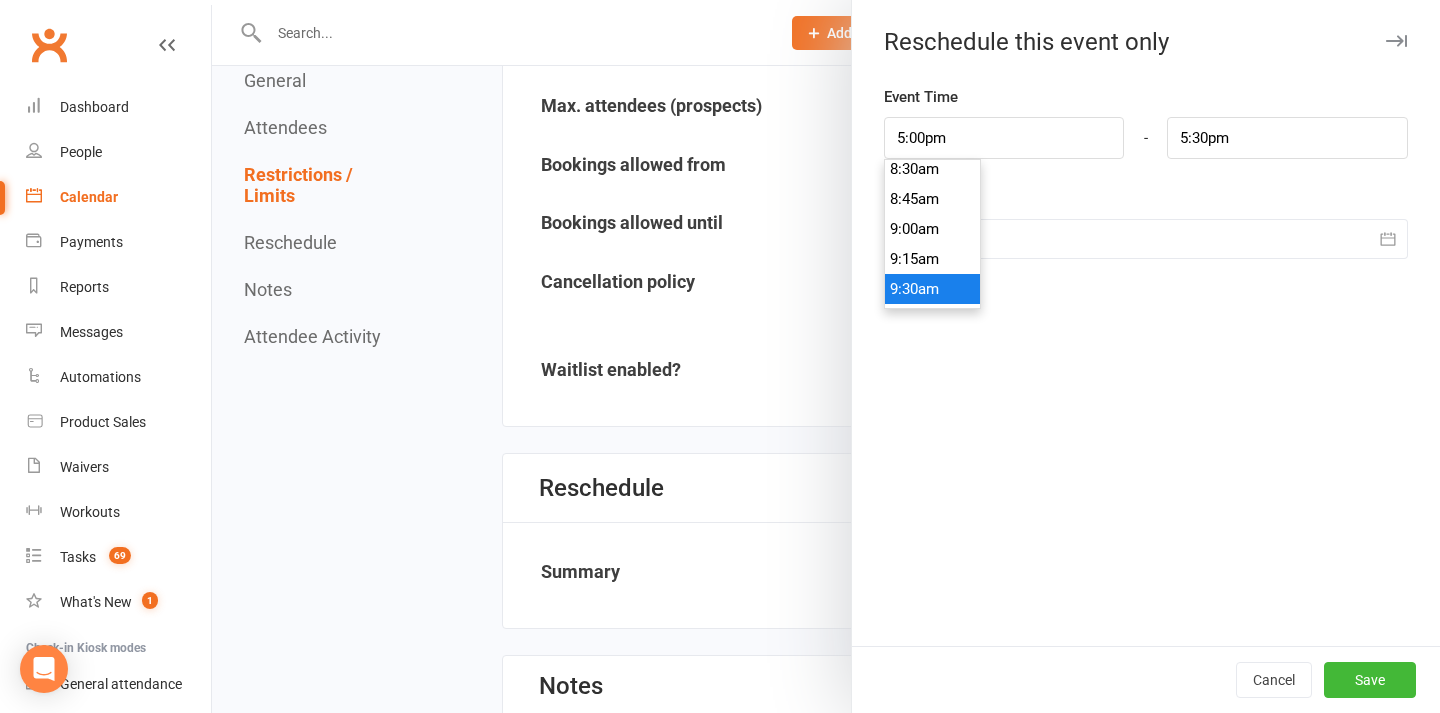 type on "9:30am" 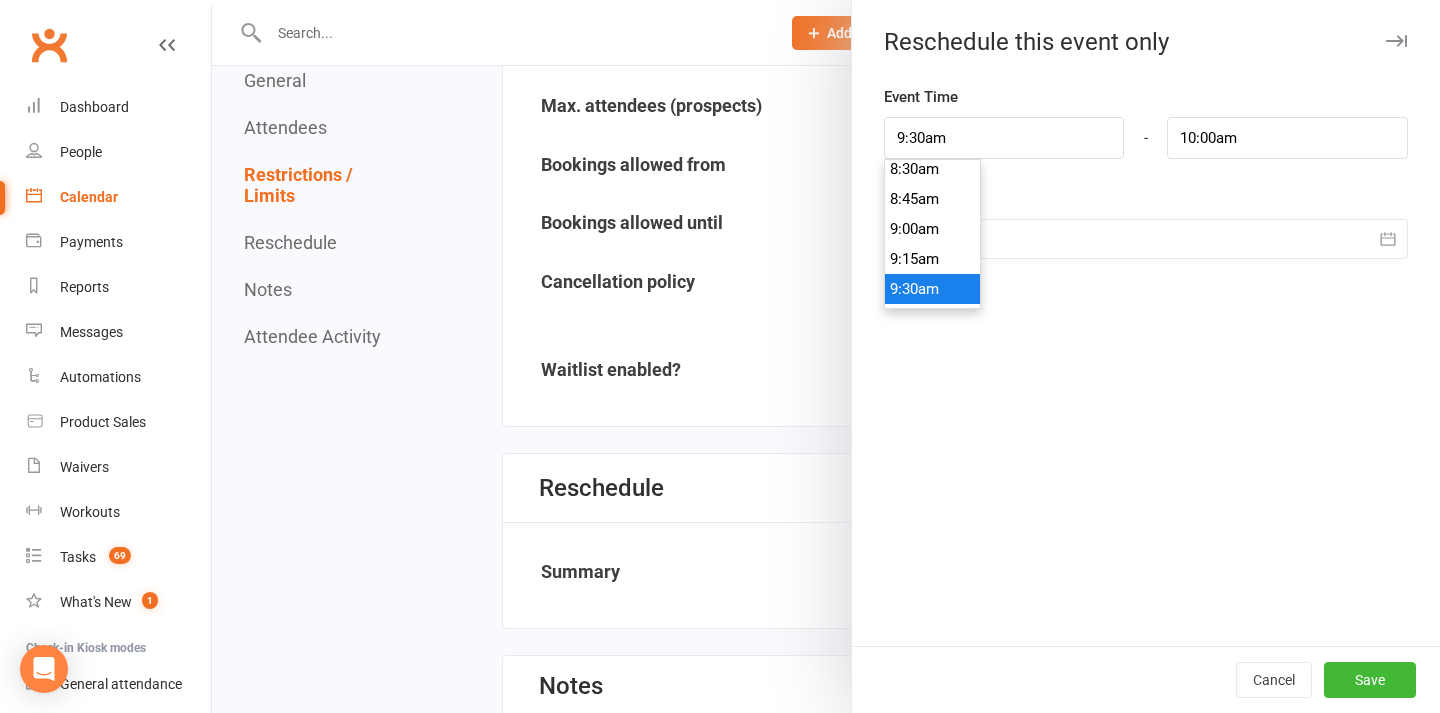 click on "9:30am" at bounding box center (933, 289) 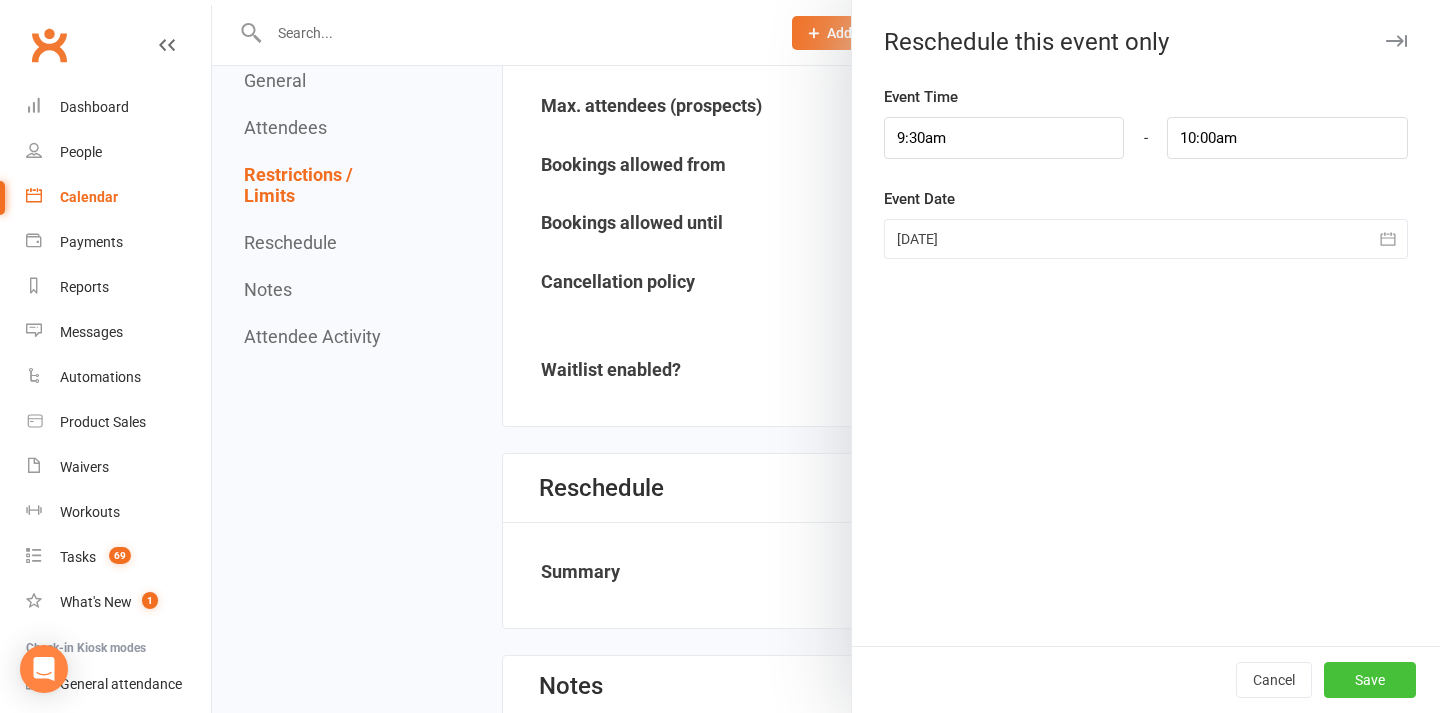 click on "Save" at bounding box center [1370, 680] 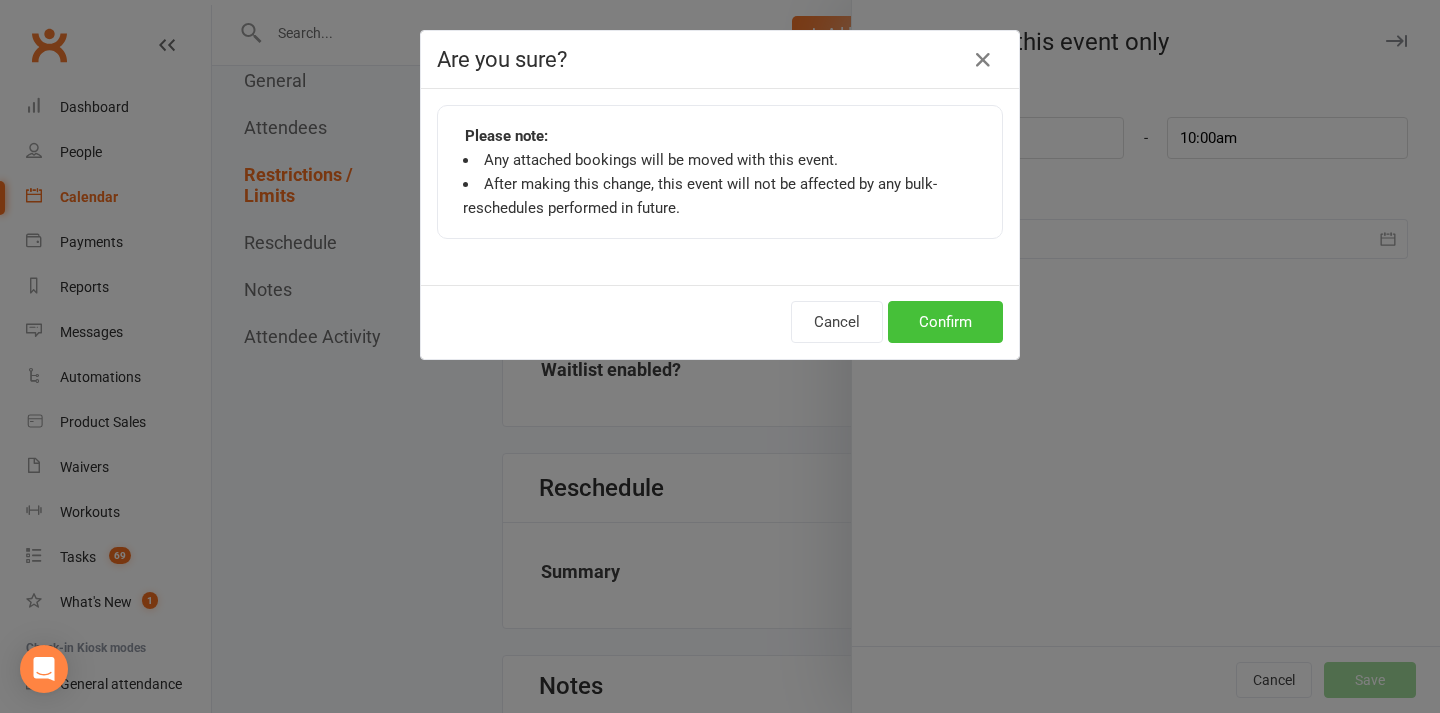 click on "Confirm" at bounding box center (945, 322) 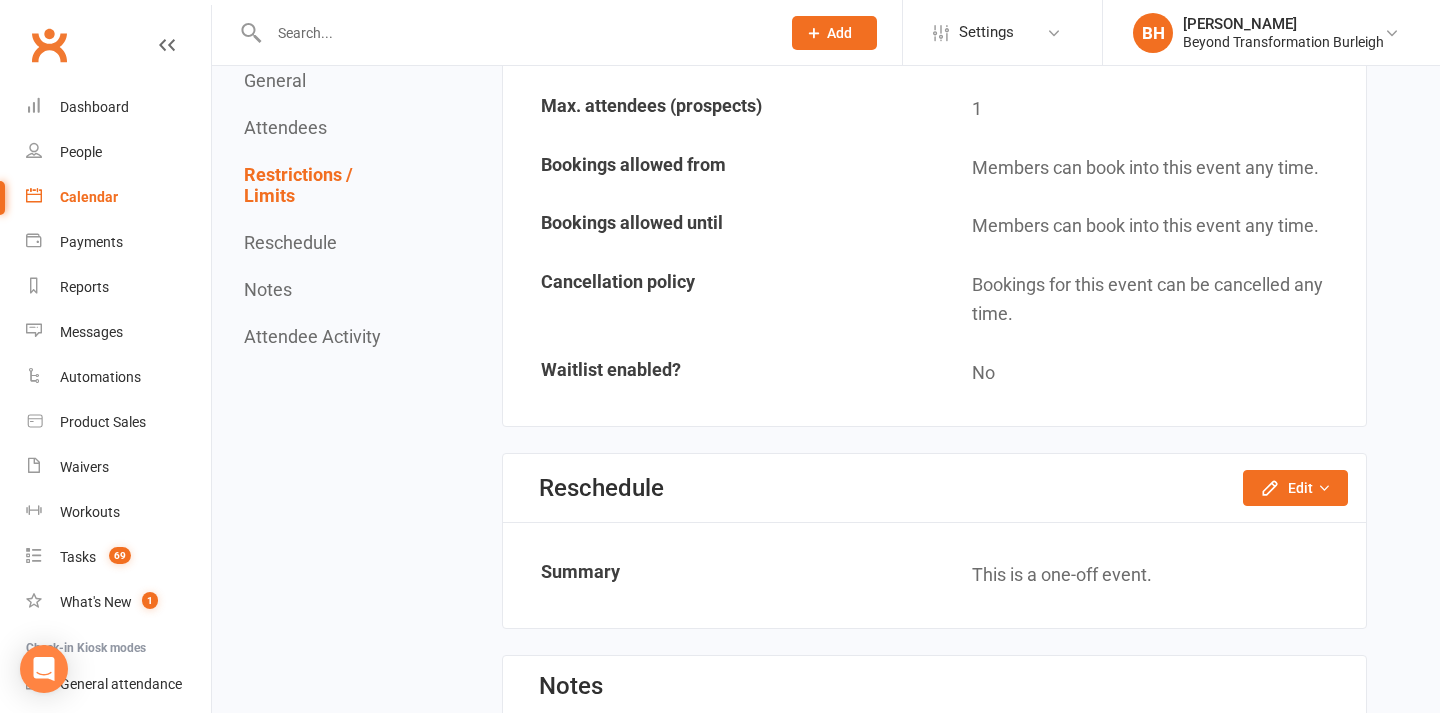 click on "Calendar" at bounding box center [89, 197] 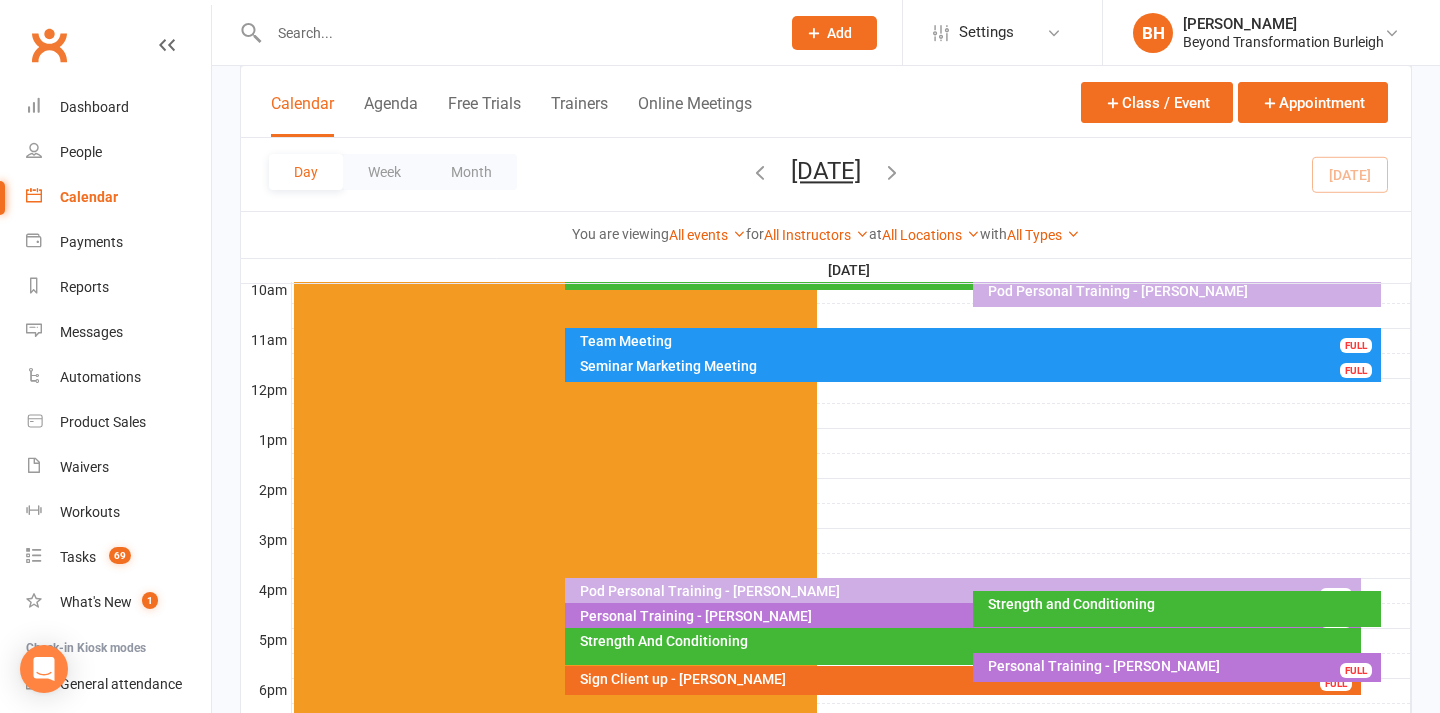 scroll, scrollTop: 677, scrollLeft: 0, axis: vertical 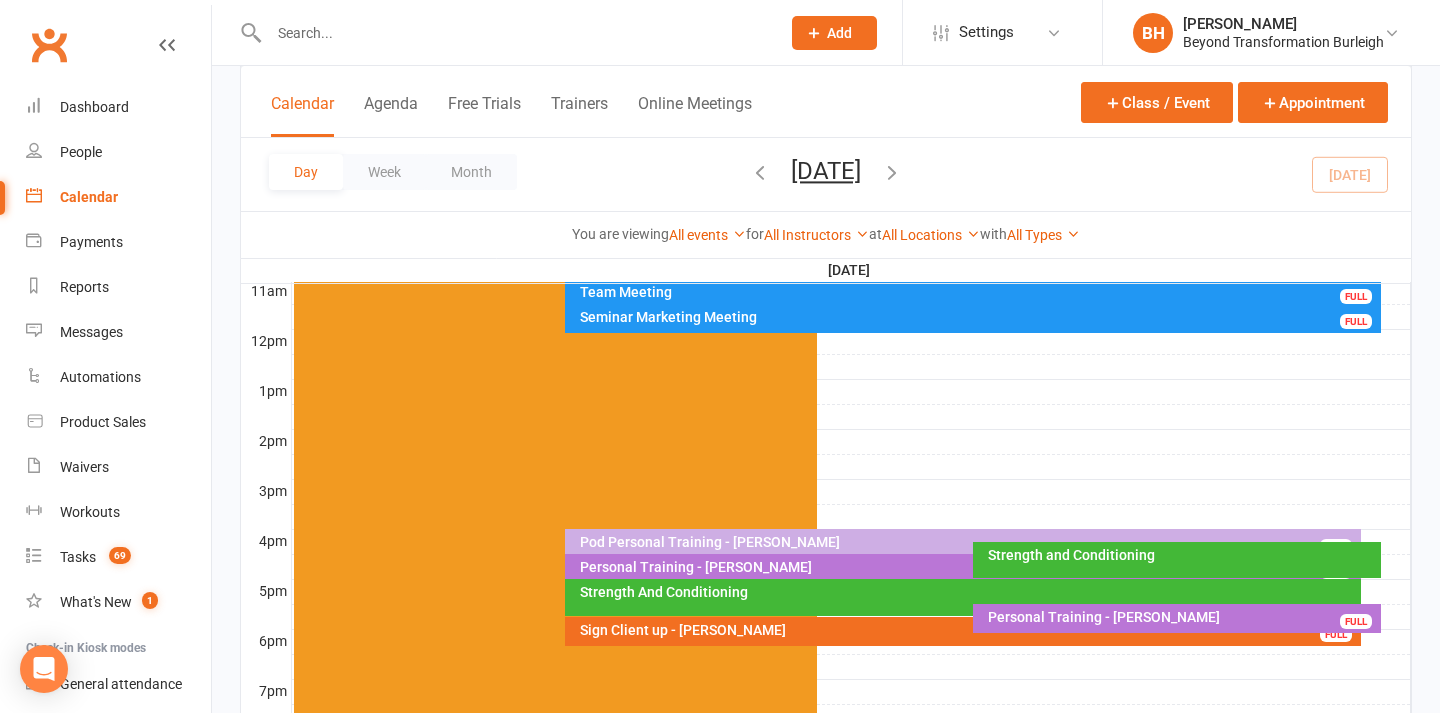 click on "Personal Training - [PERSON_NAME]" at bounding box center (967, 567) 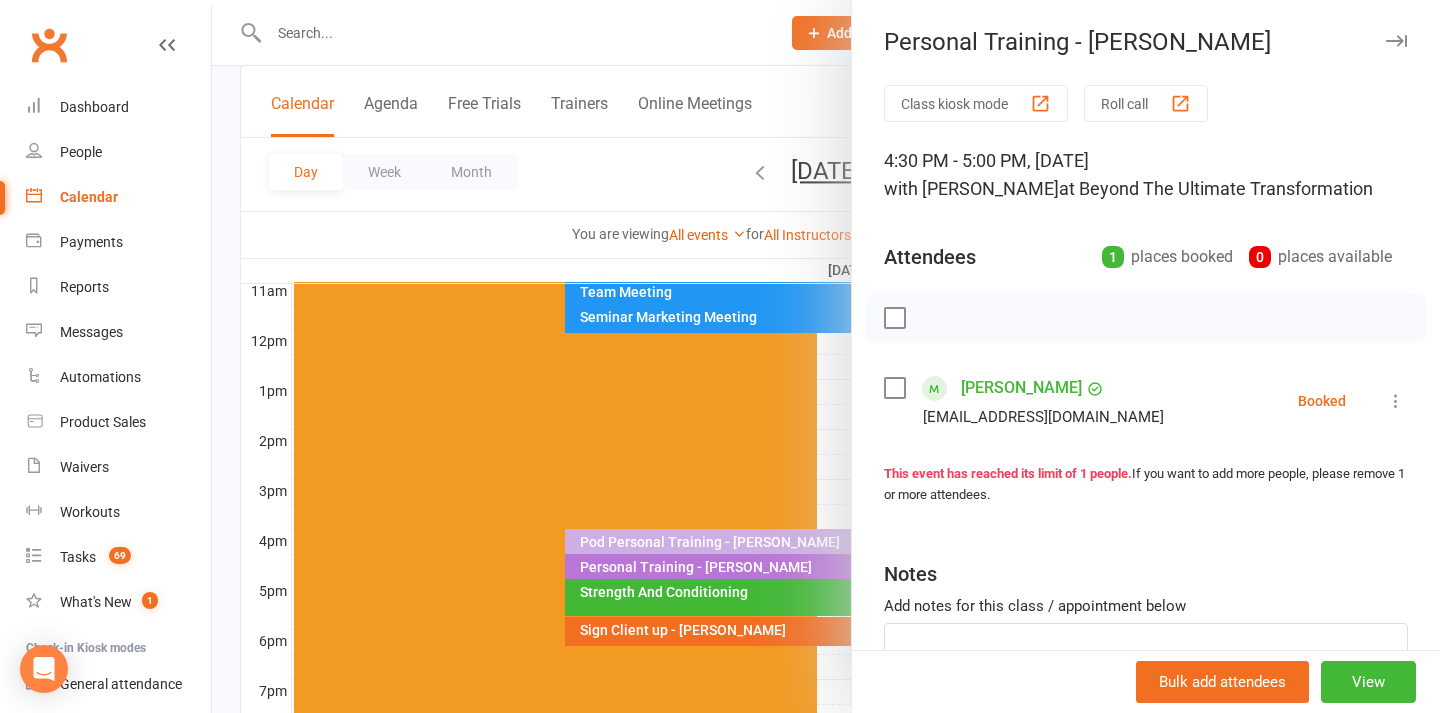 click at bounding box center [826, 356] 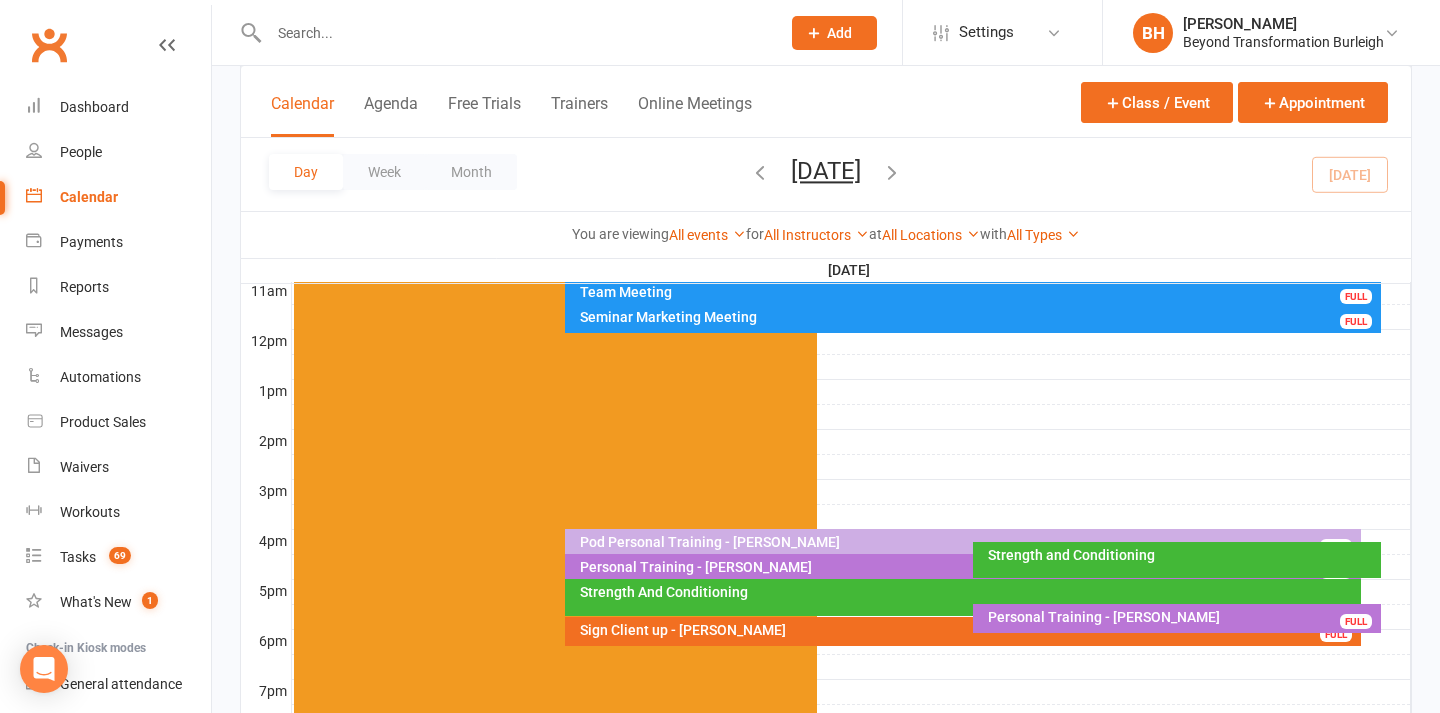 click at bounding box center (514, 33) 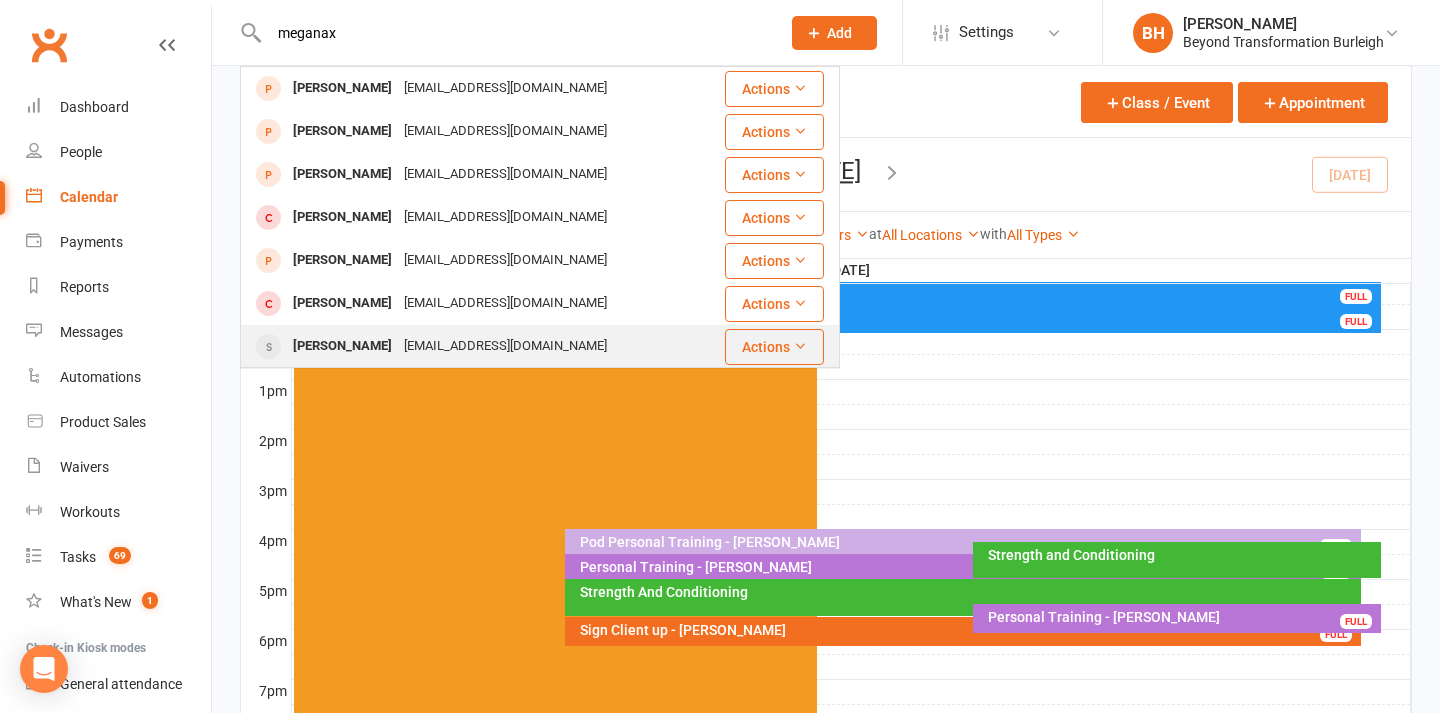 type on "meganax" 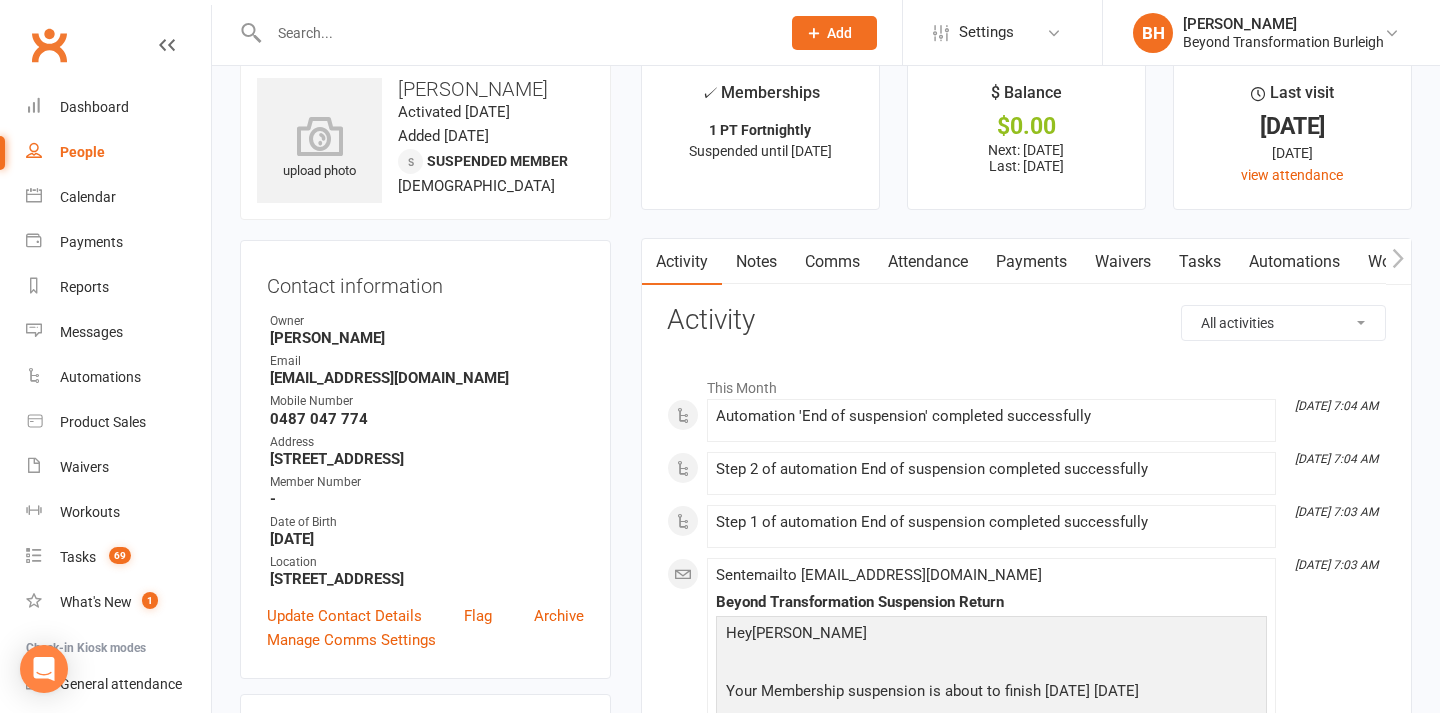 scroll, scrollTop: 30, scrollLeft: 0, axis: vertical 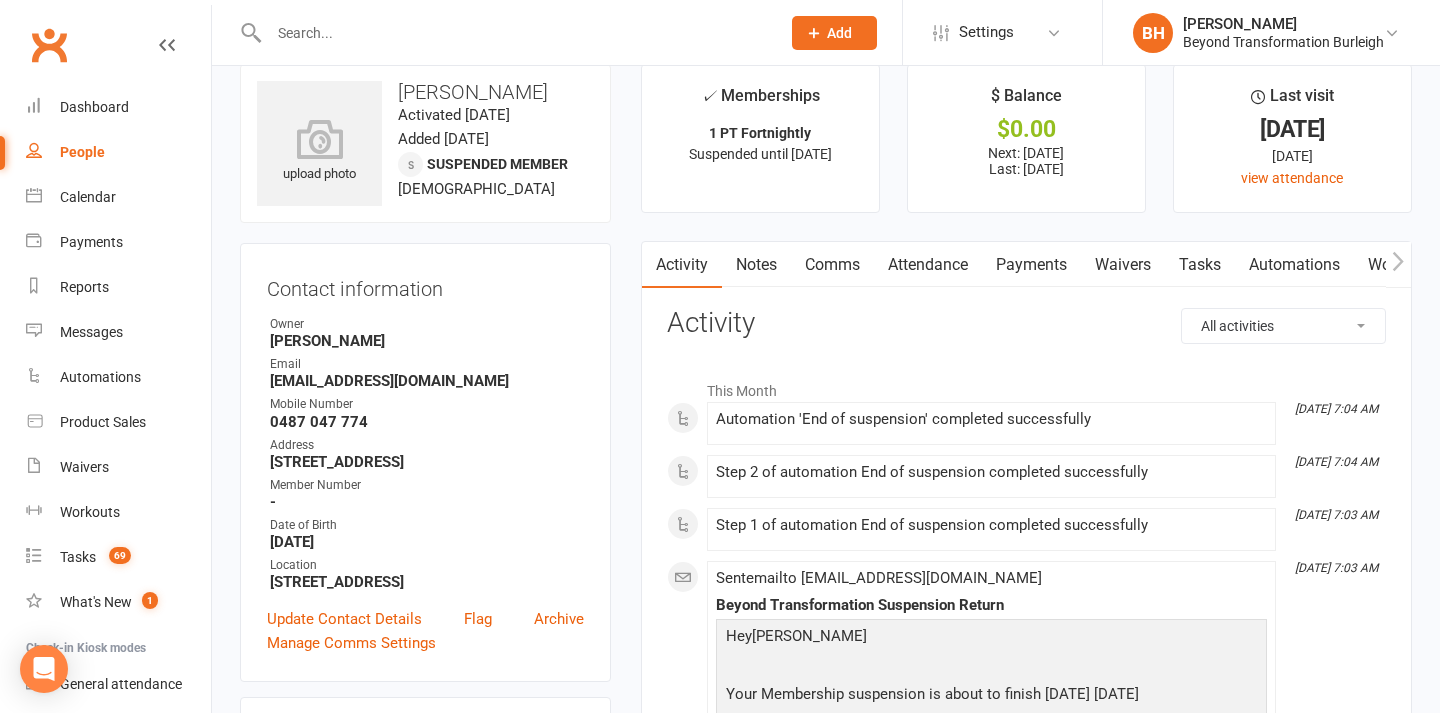 click on "Payments" at bounding box center [1031, 265] 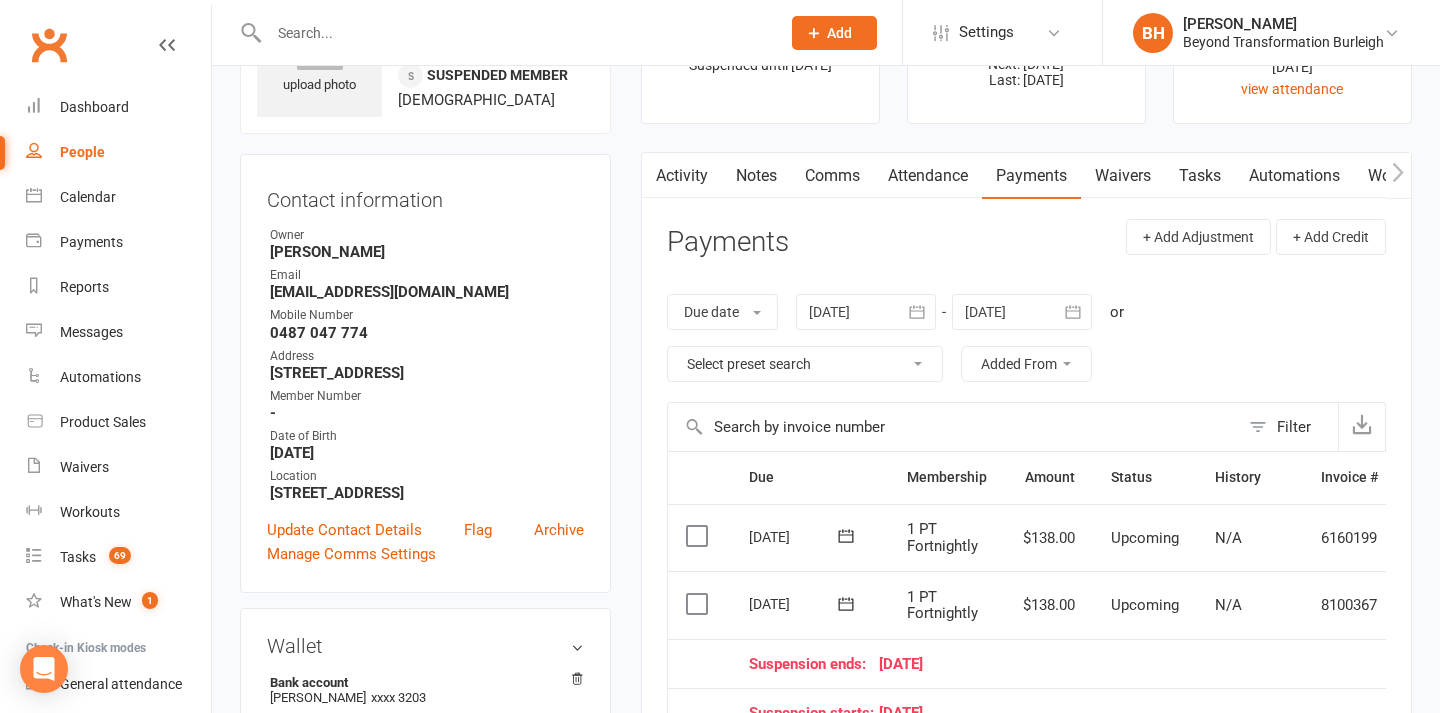 scroll, scrollTop: 119, scrollLeft: 0, axis: vertical 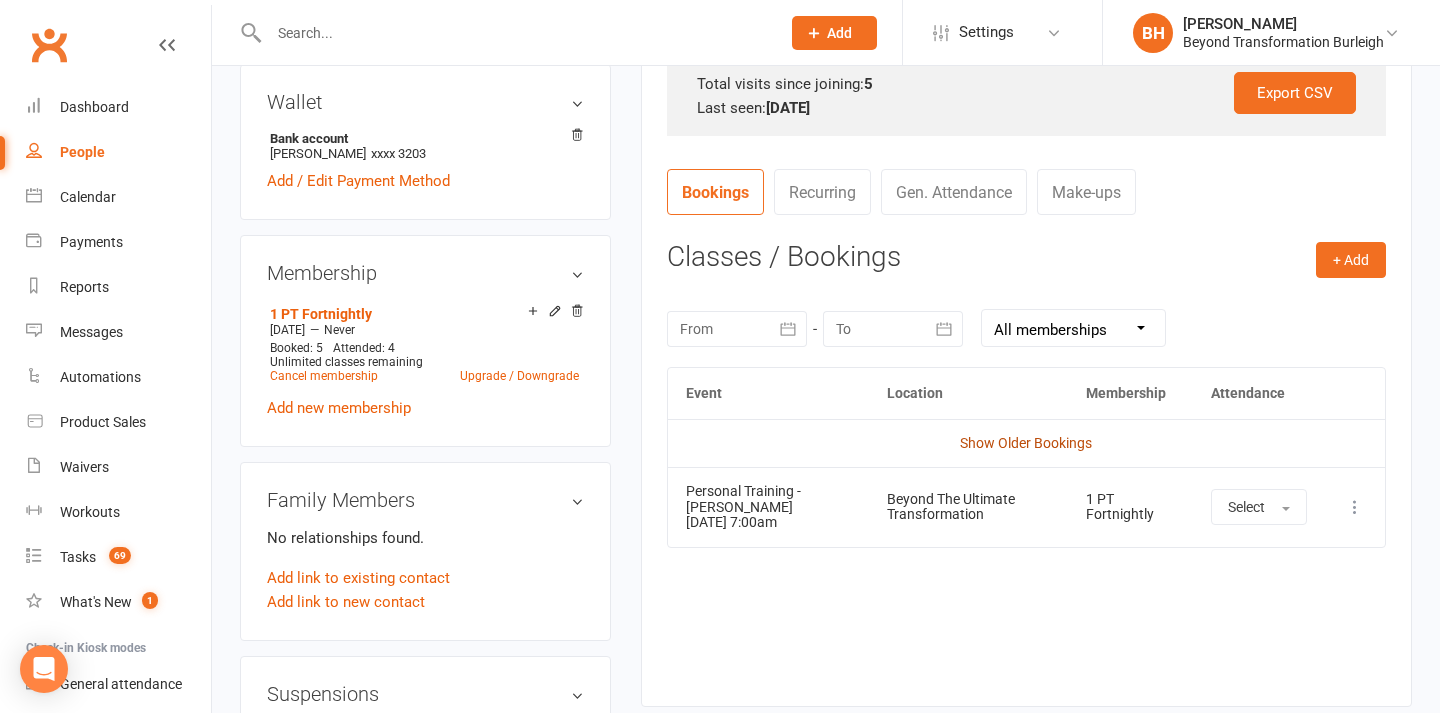 click on "Show Older Bookings" at bounding box center [1026, 443] 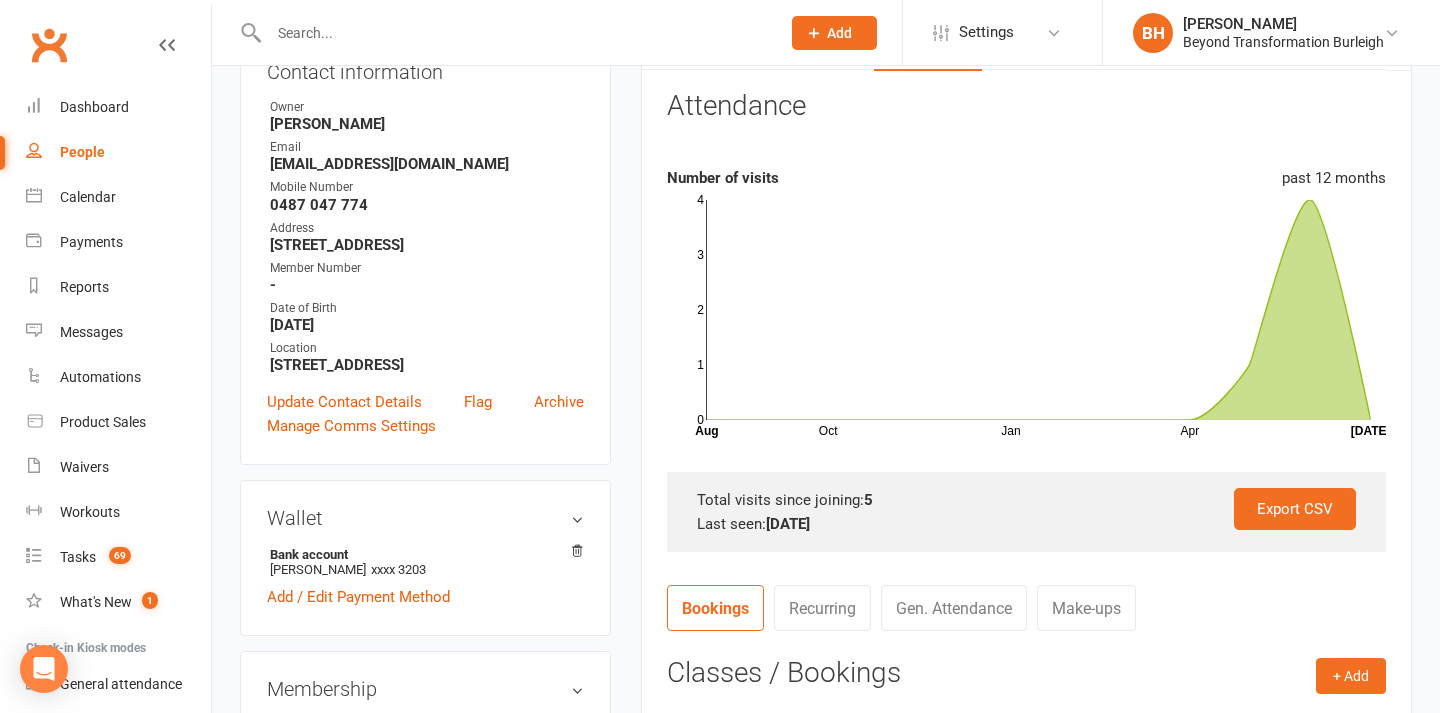 scroll, scrollTop: 117, scrollLeft: 0, axis: vertical 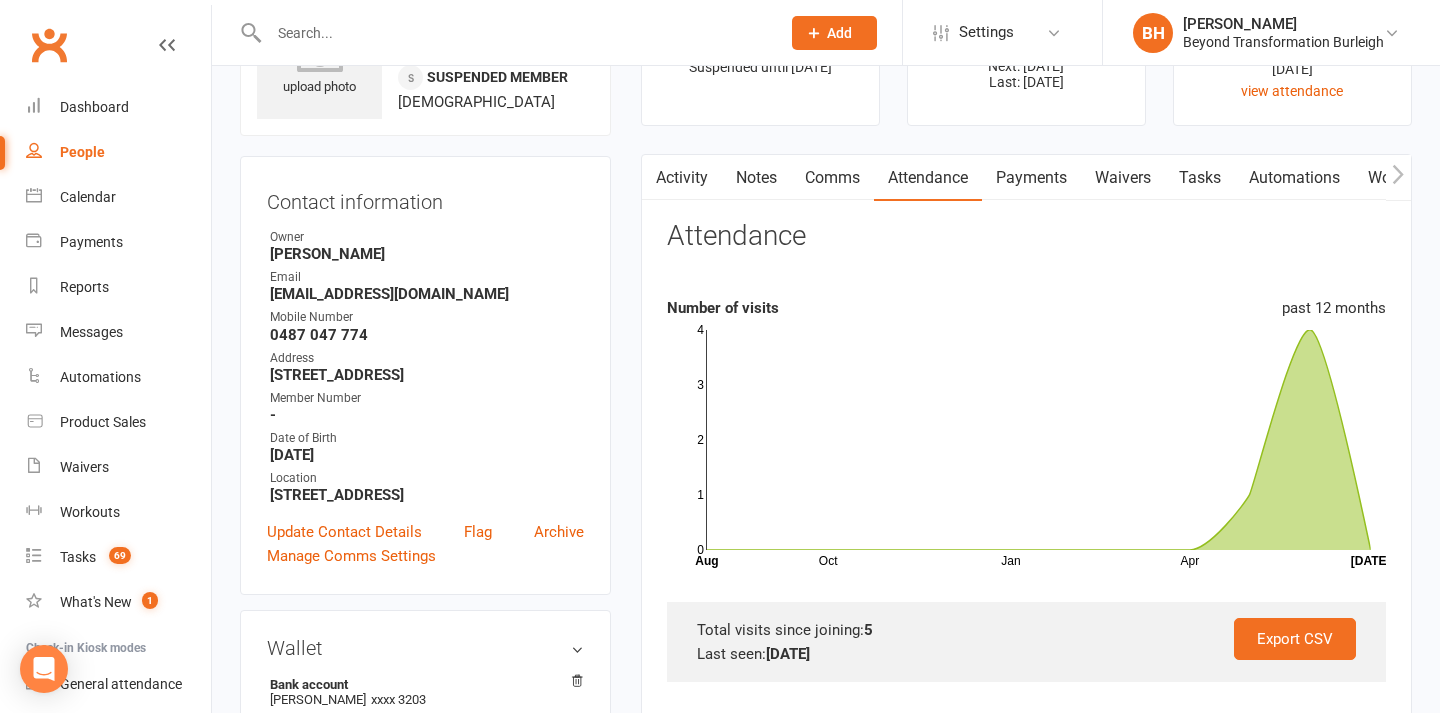 click on "Payments" at bounding box center [1031, 178] 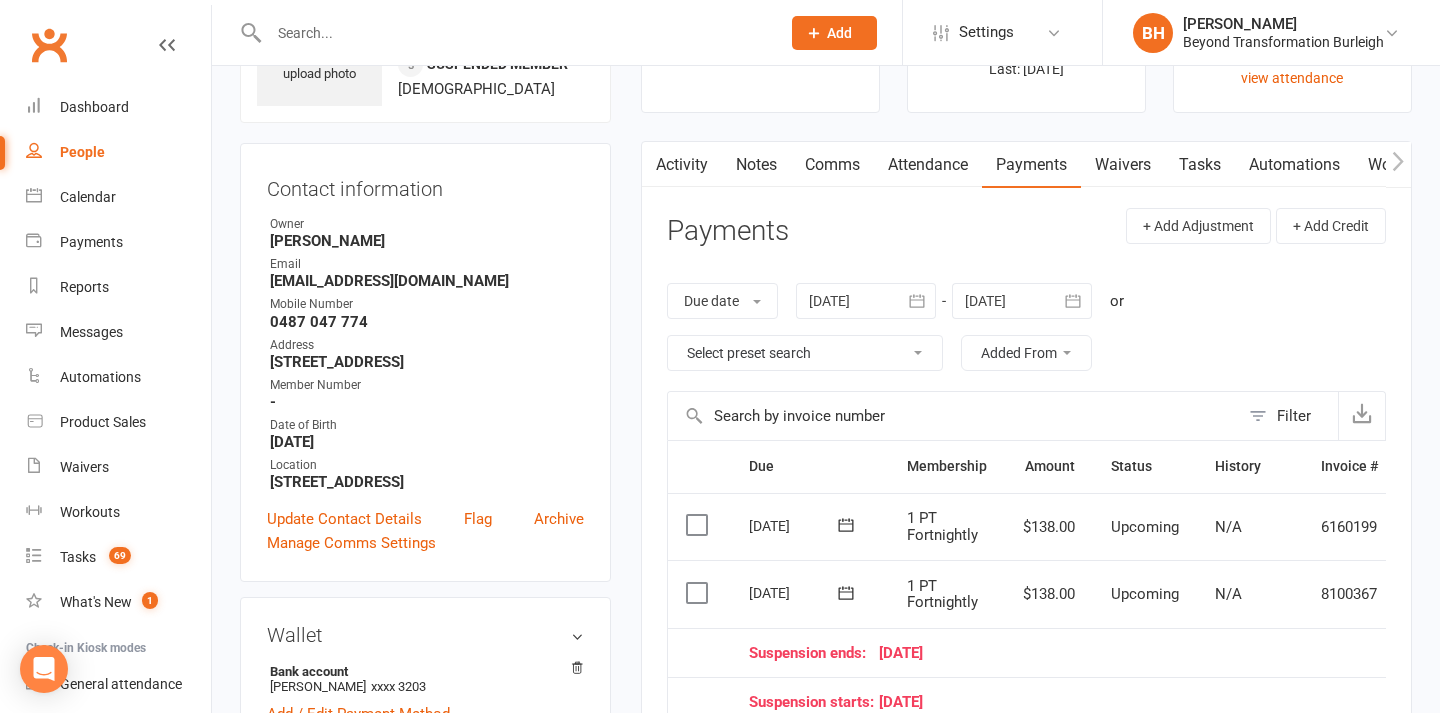 scroll, scrollTop: 130, scrollLeft: 0, axis: vertical 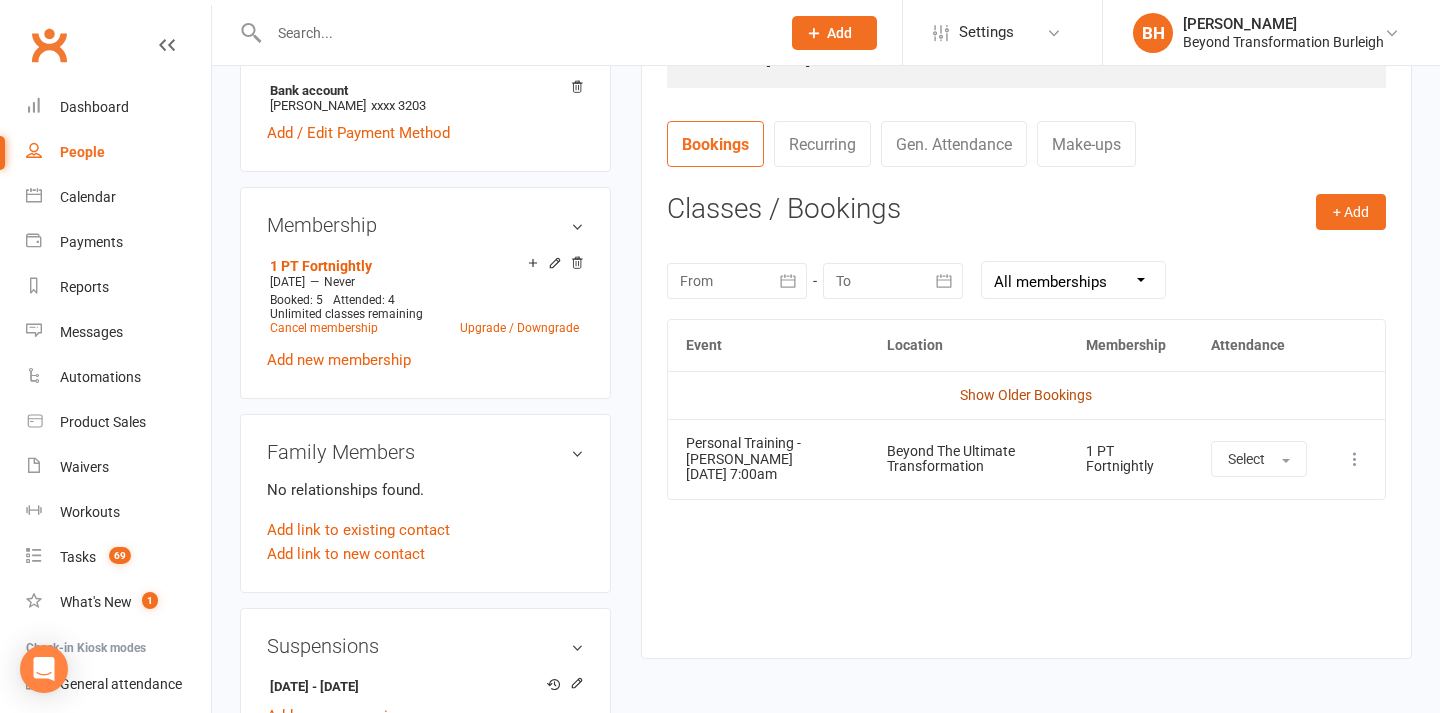 click on "Show Older Bookings" at bounding box center (1026, 395) 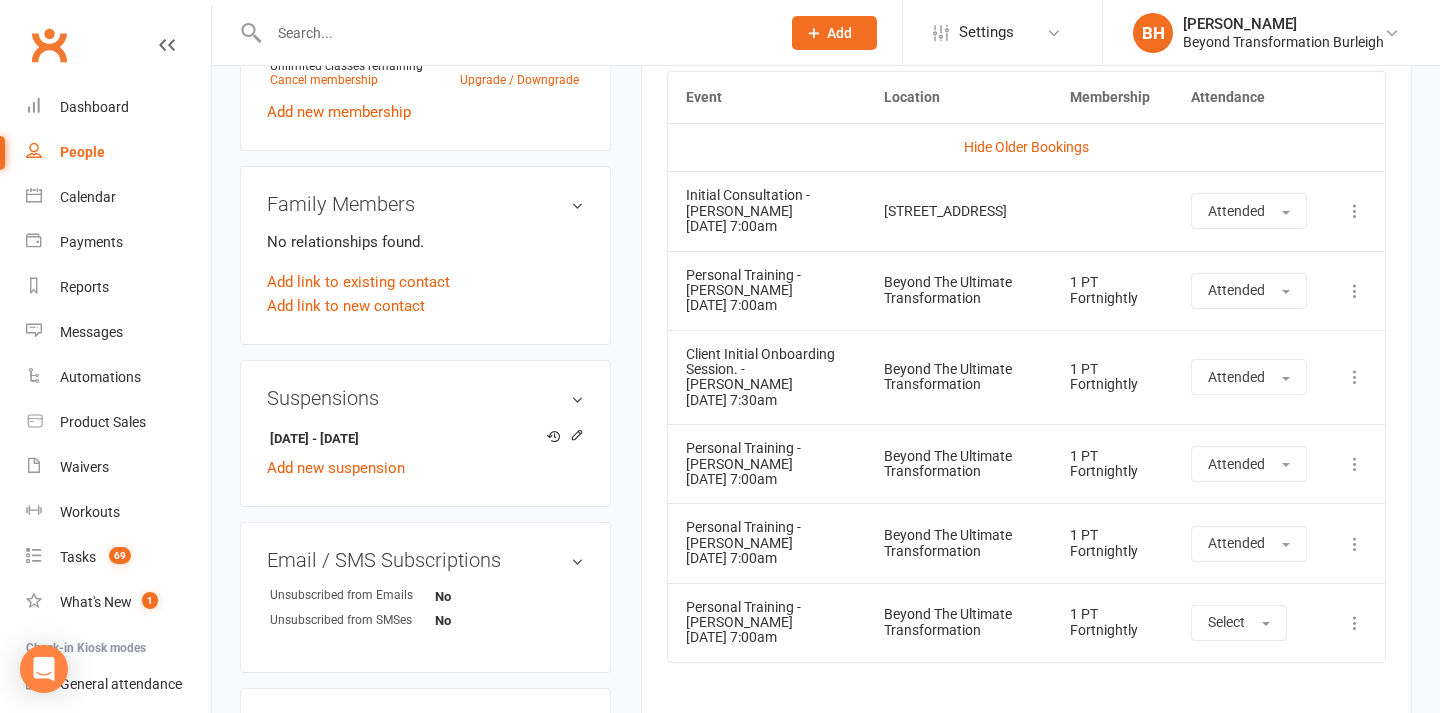 scroll, scrollTop: 995, scrollLeft: 0, axis: vertical 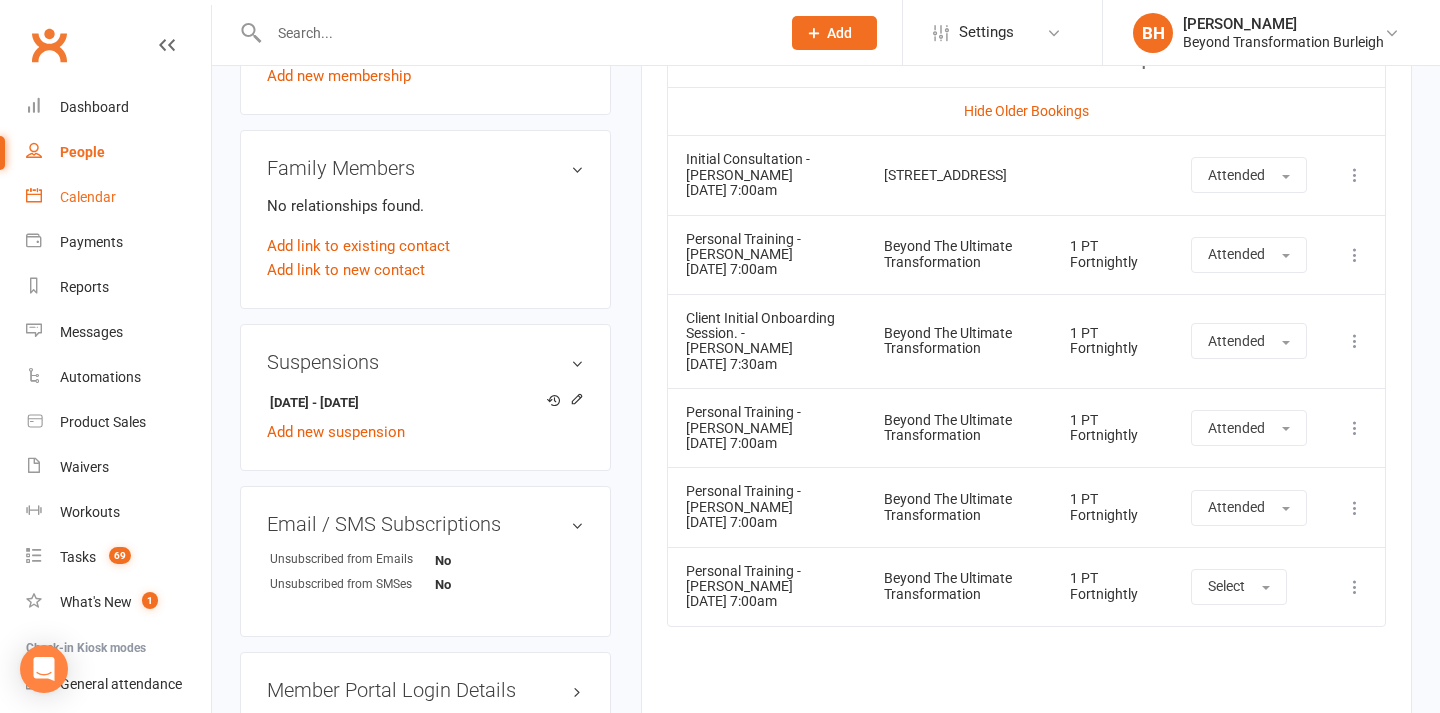 click on "Calendar" at bounding box center (88, 197) 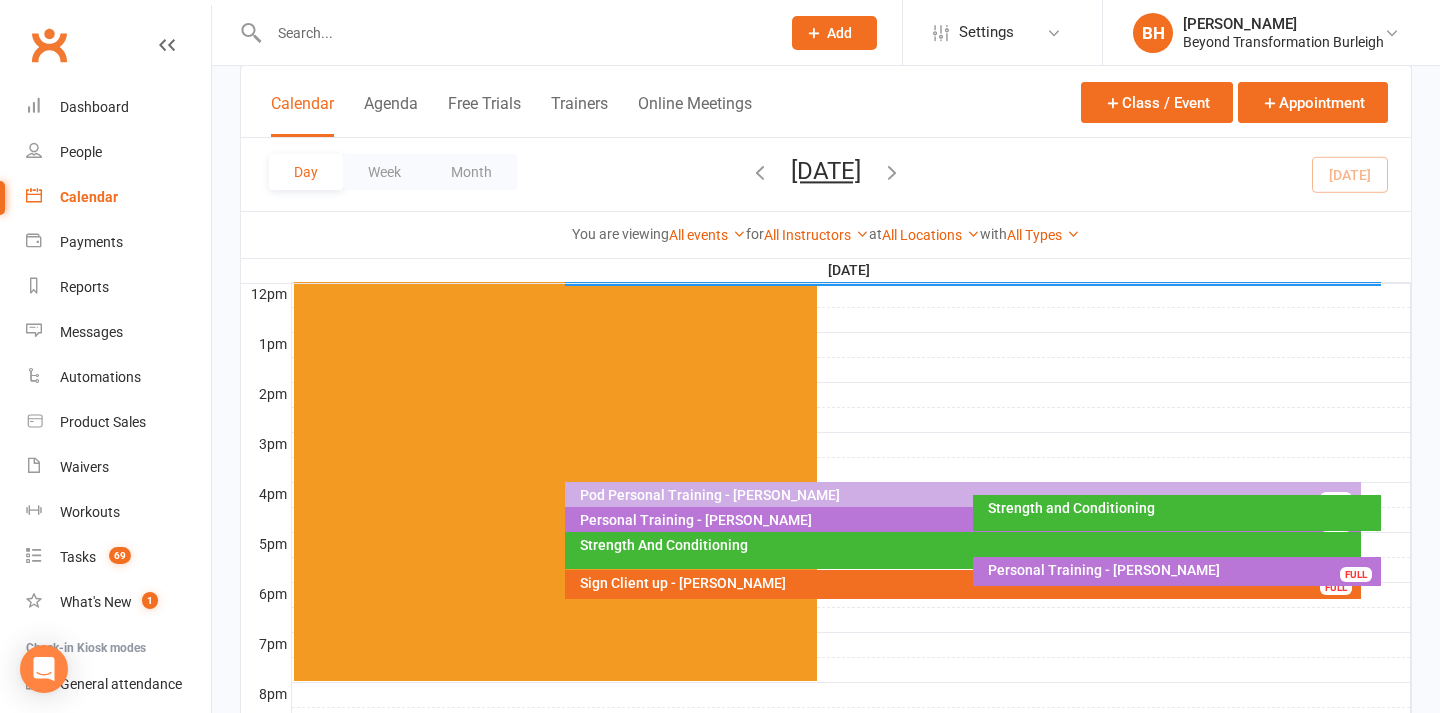 scroll, scrollTop: 723, scrollLeft: 0, axis: vertical 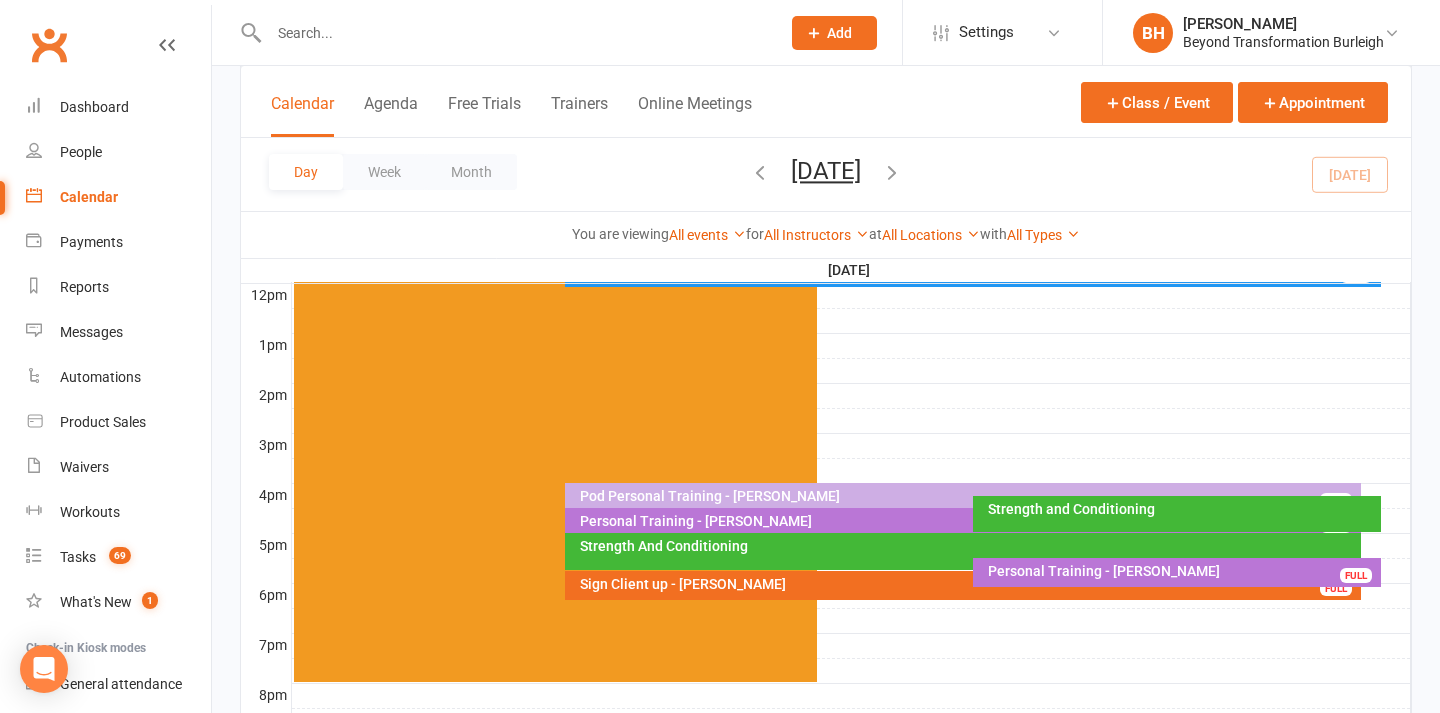 click on "Sign Client up - [PERSON_NAME]" at bounding box center (967, 584) 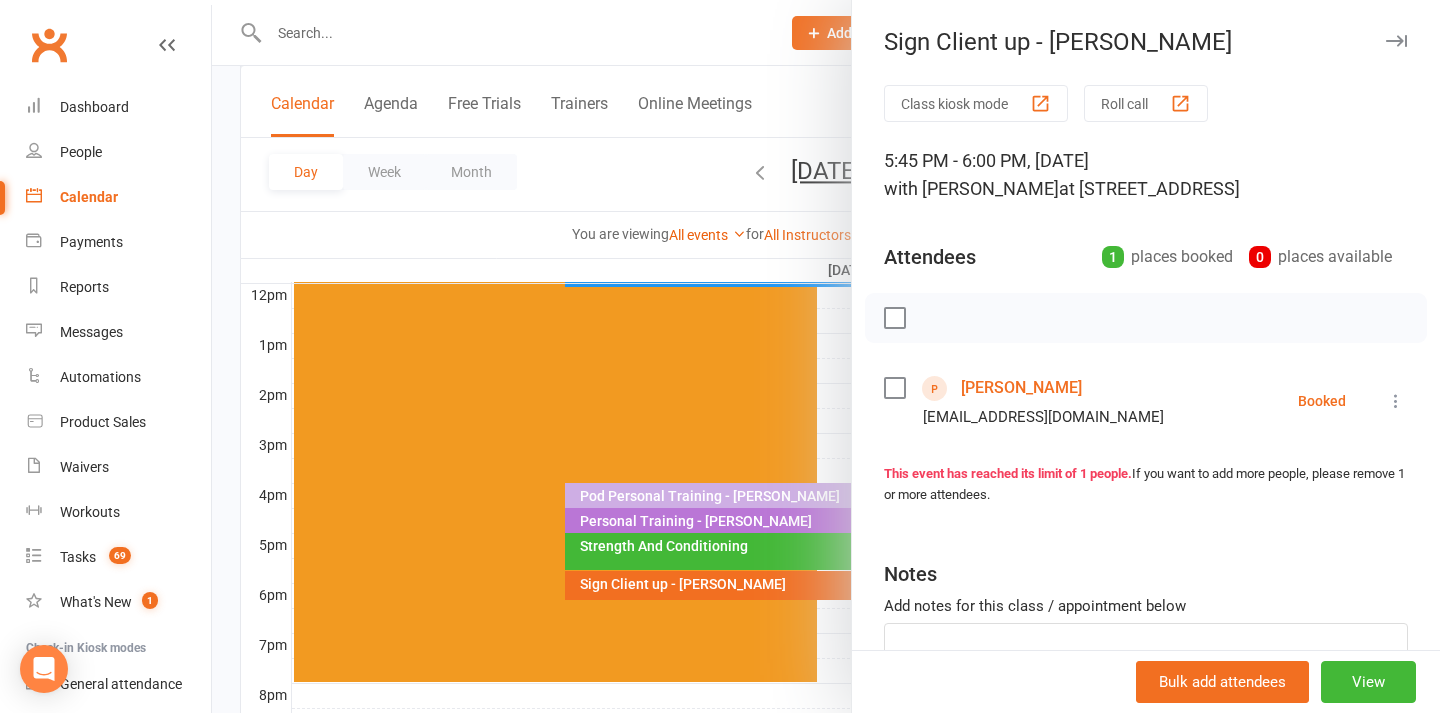 click at bounding box center (826, 356) 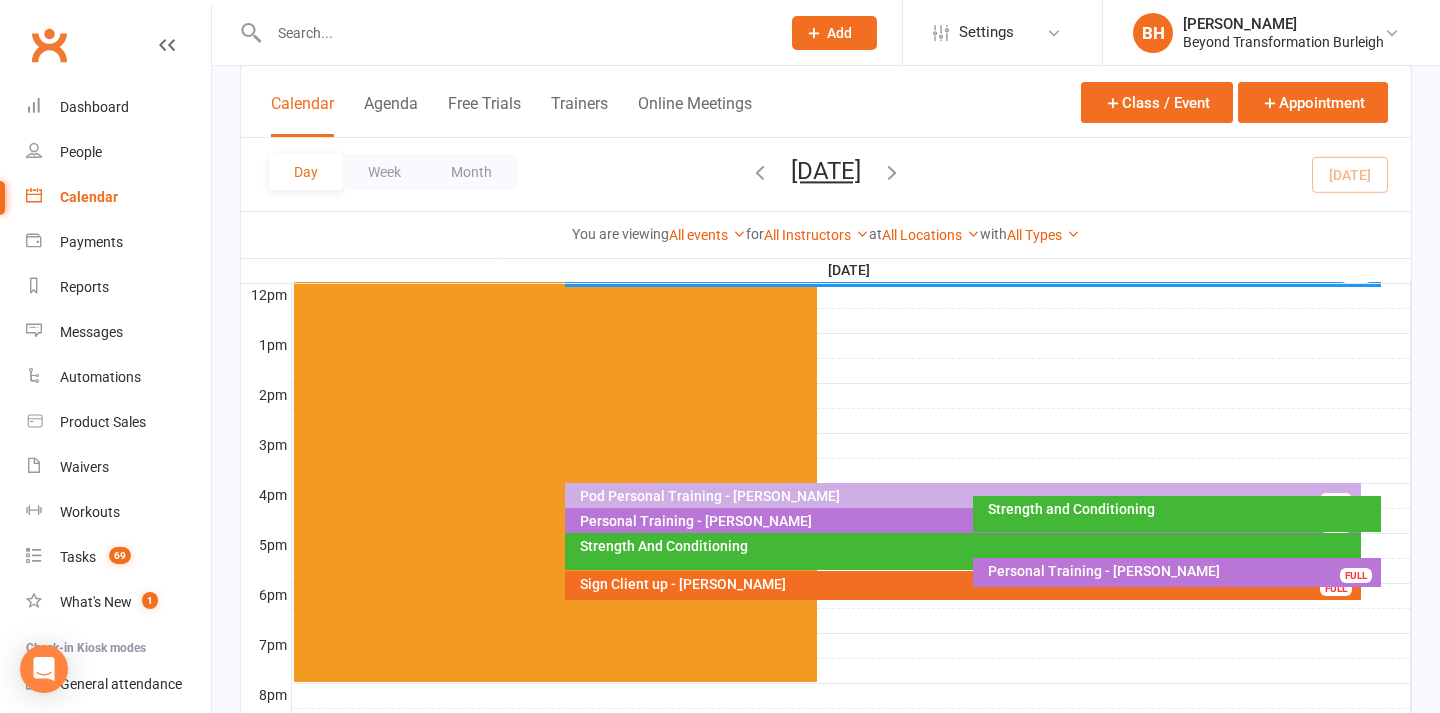 click on "Strength And Conditioning" at bounding box center (967, 546) 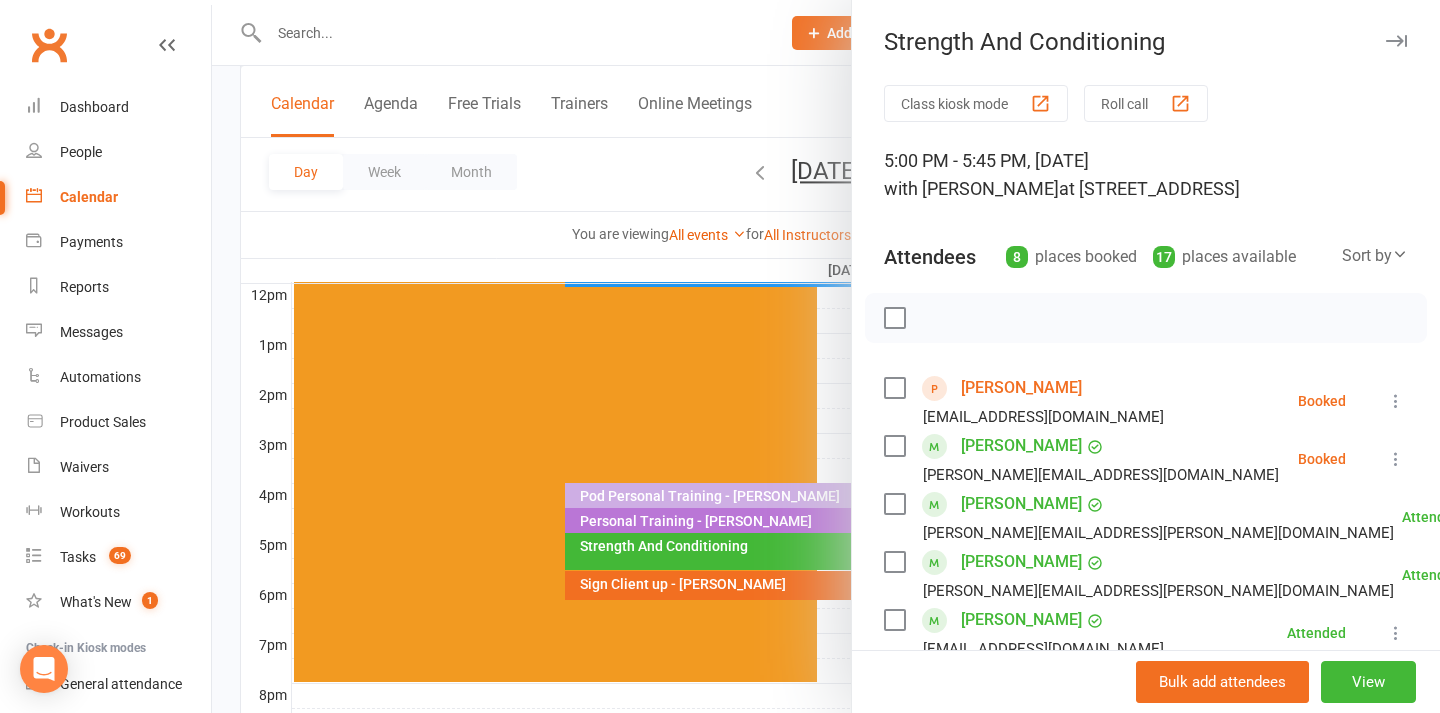 click at bounding box center (1396, 459) 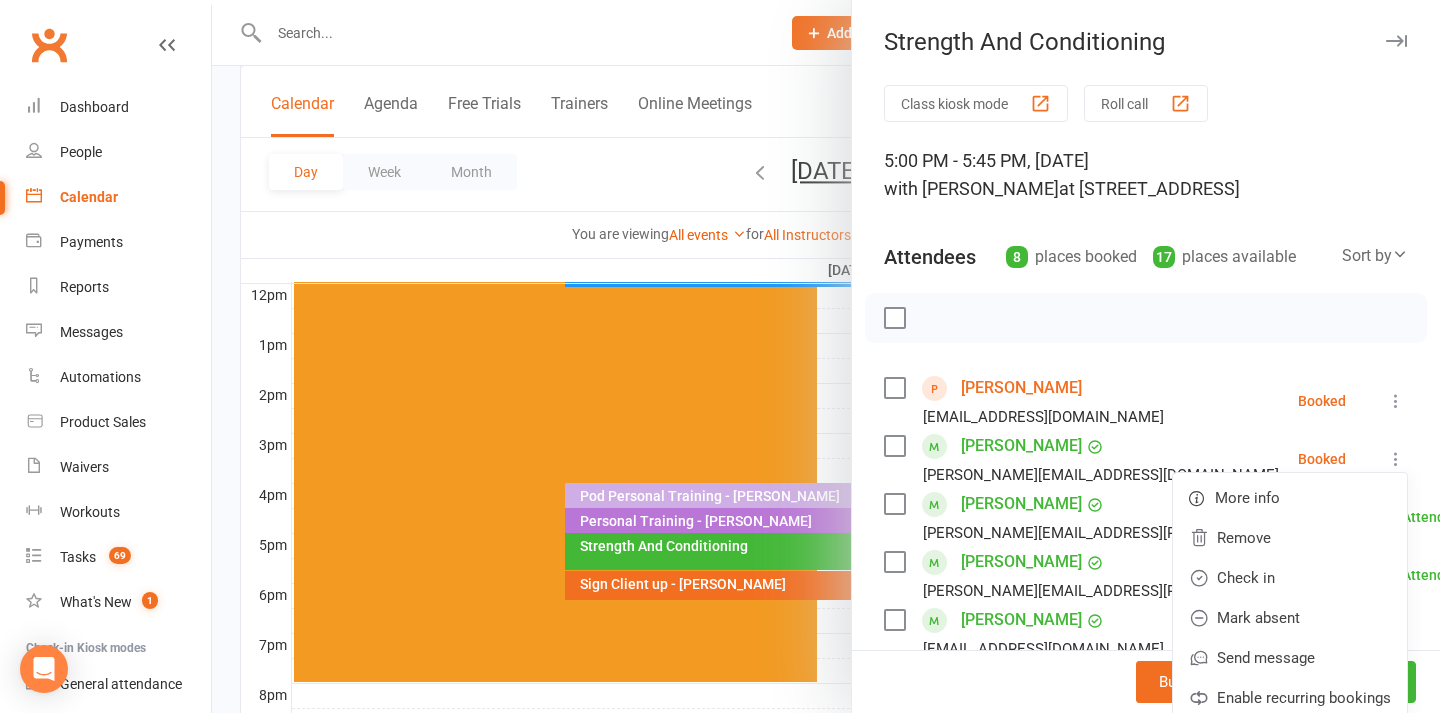 click at bounding box center [826, 356] 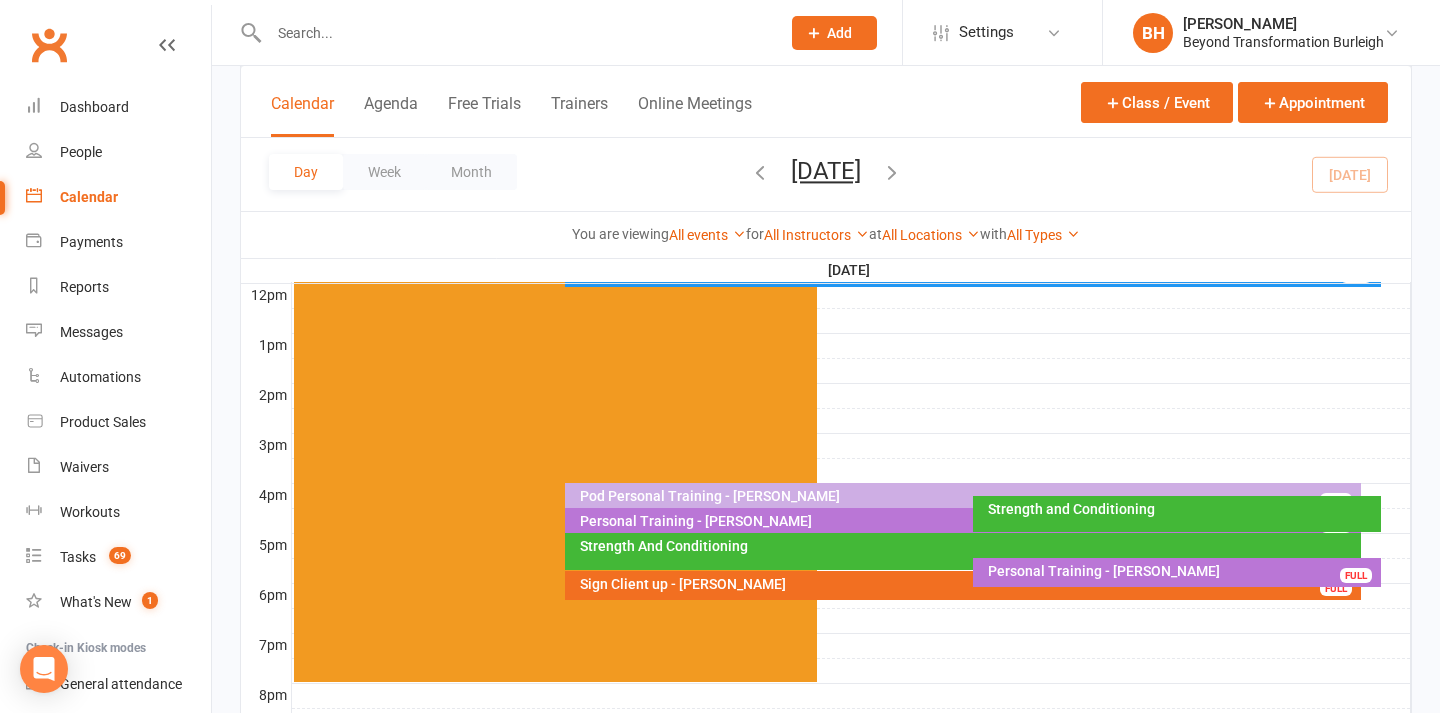click on "Strength and Conditioning" at bounding box center (1177, 514) 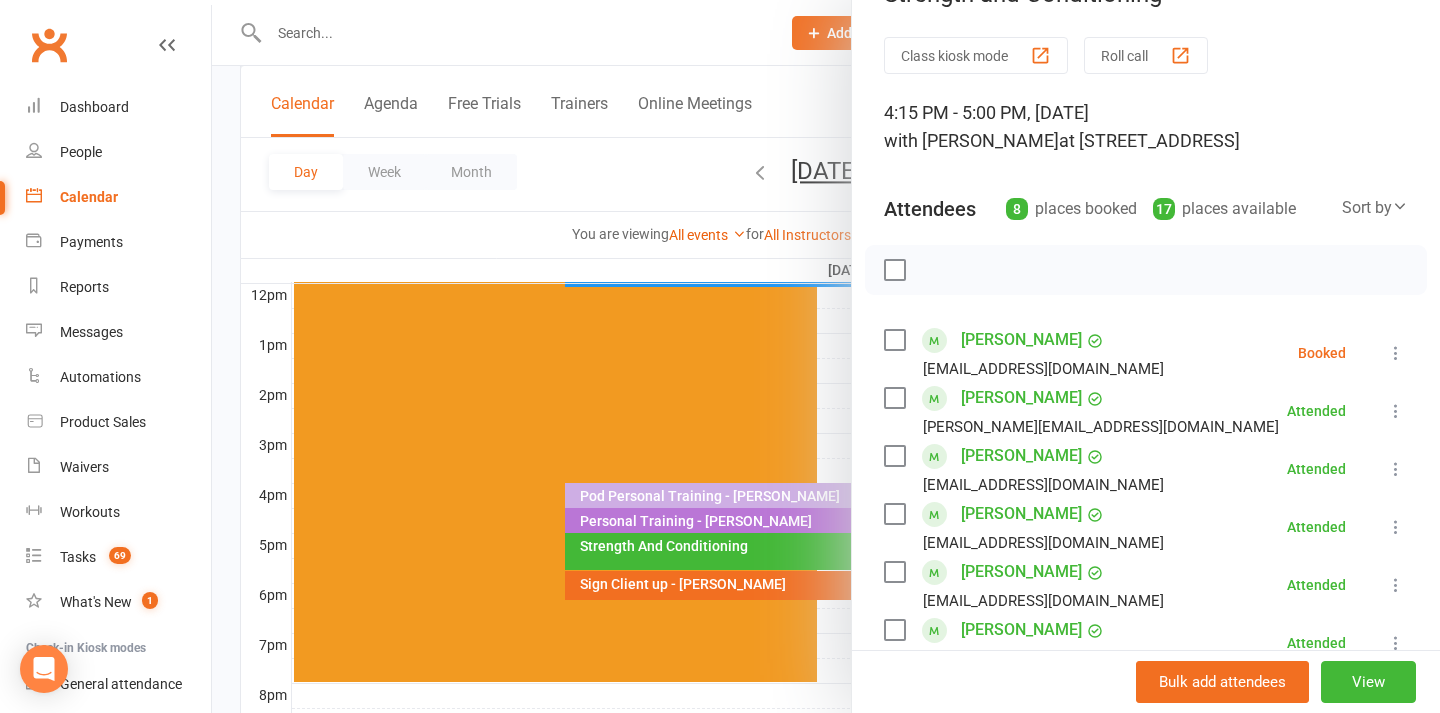 scroll, scrollTop: 59, scrollLeft: 0, axis: vertical 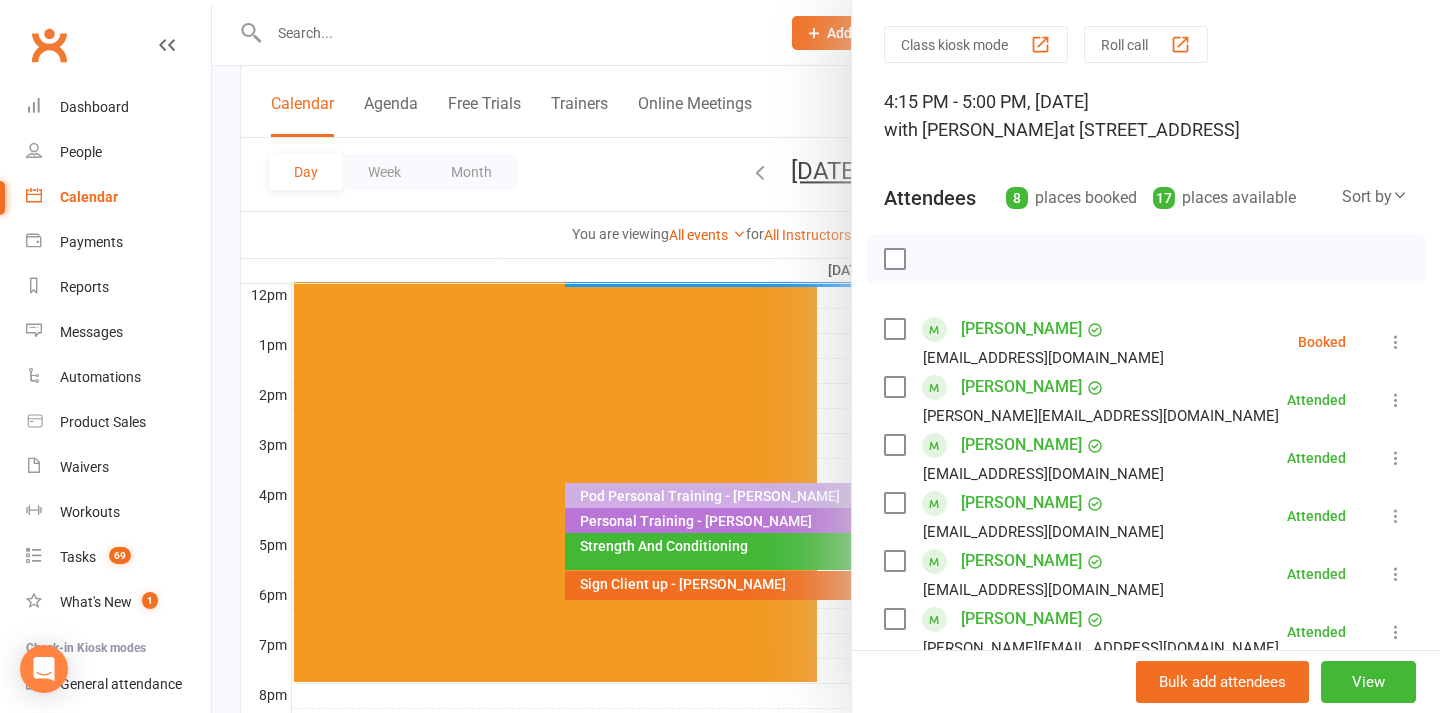 click at bounding box center (1396, 342) 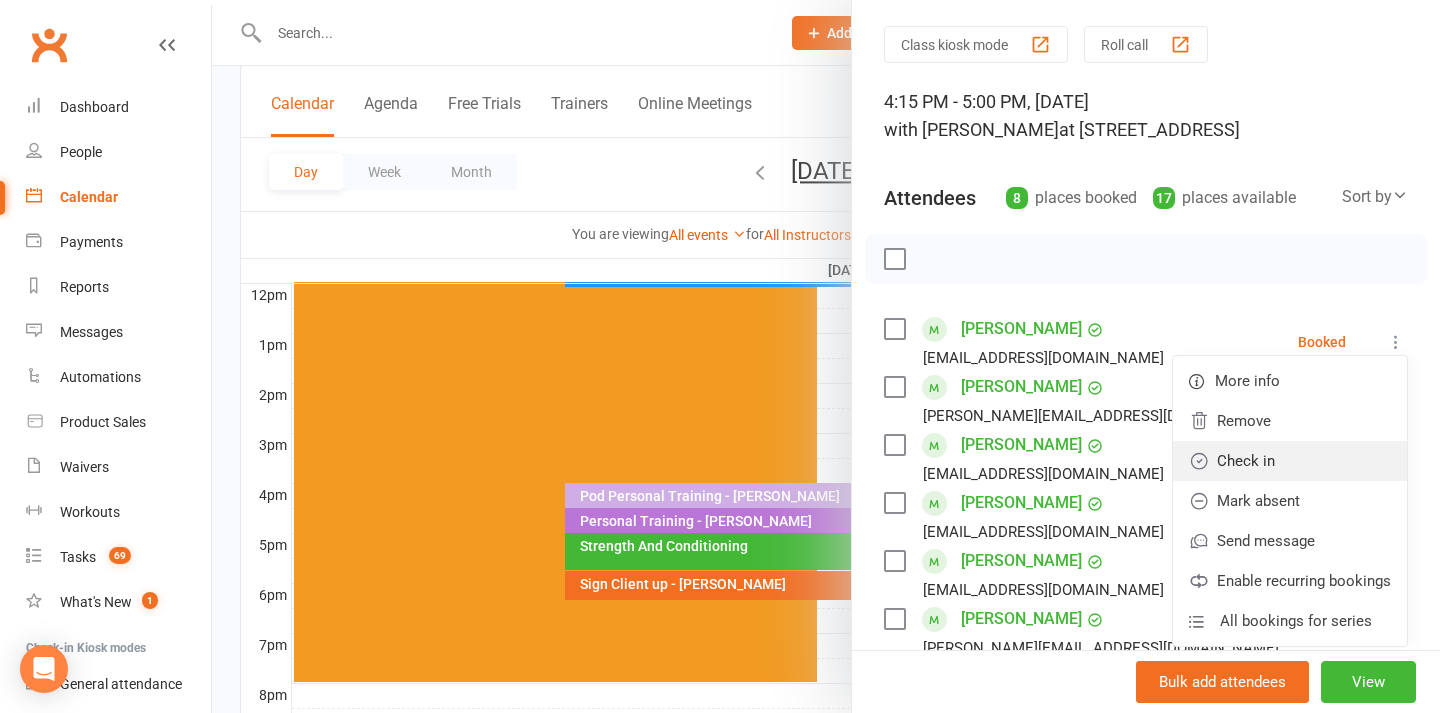 click on "Check in" at bounding box center (1290, 461) 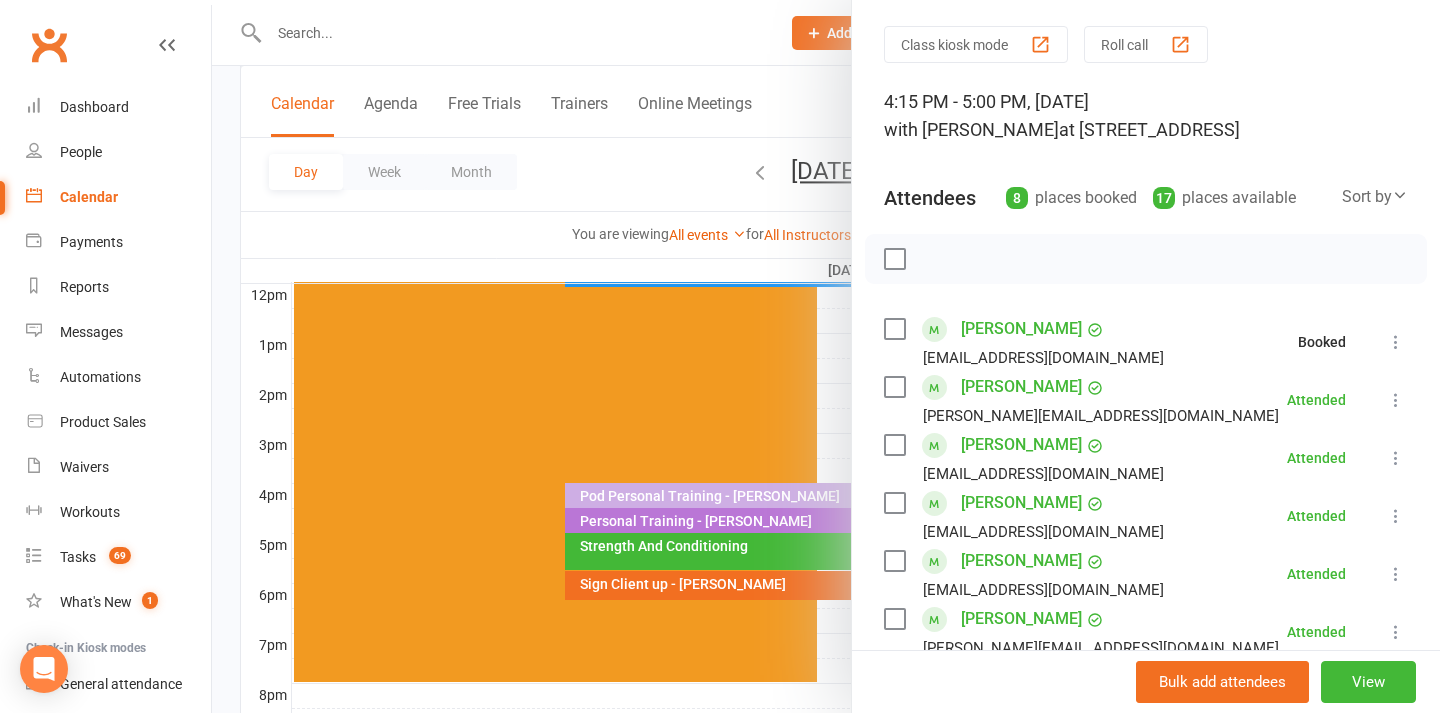 click at bounding box center [826, 356] 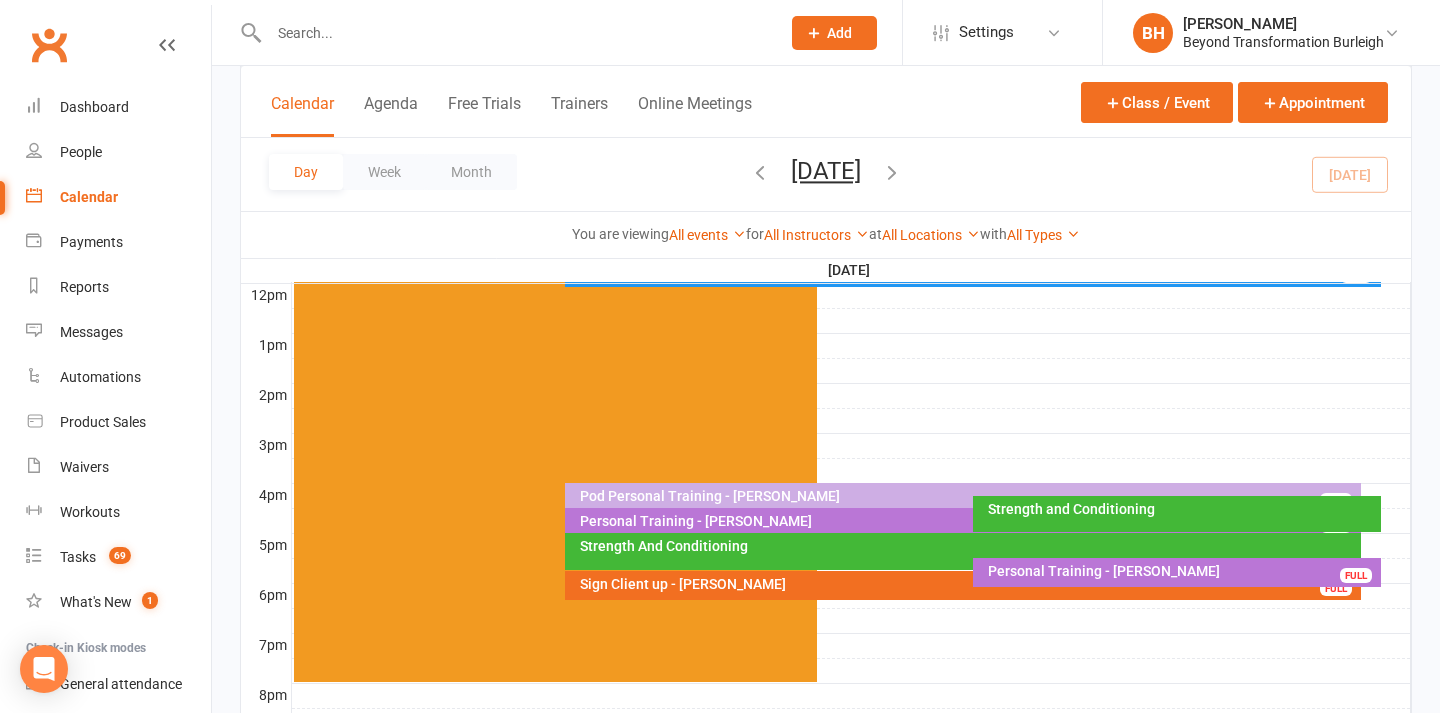 click on "Strength and Conditioning" at bounding box center (1182, 509) 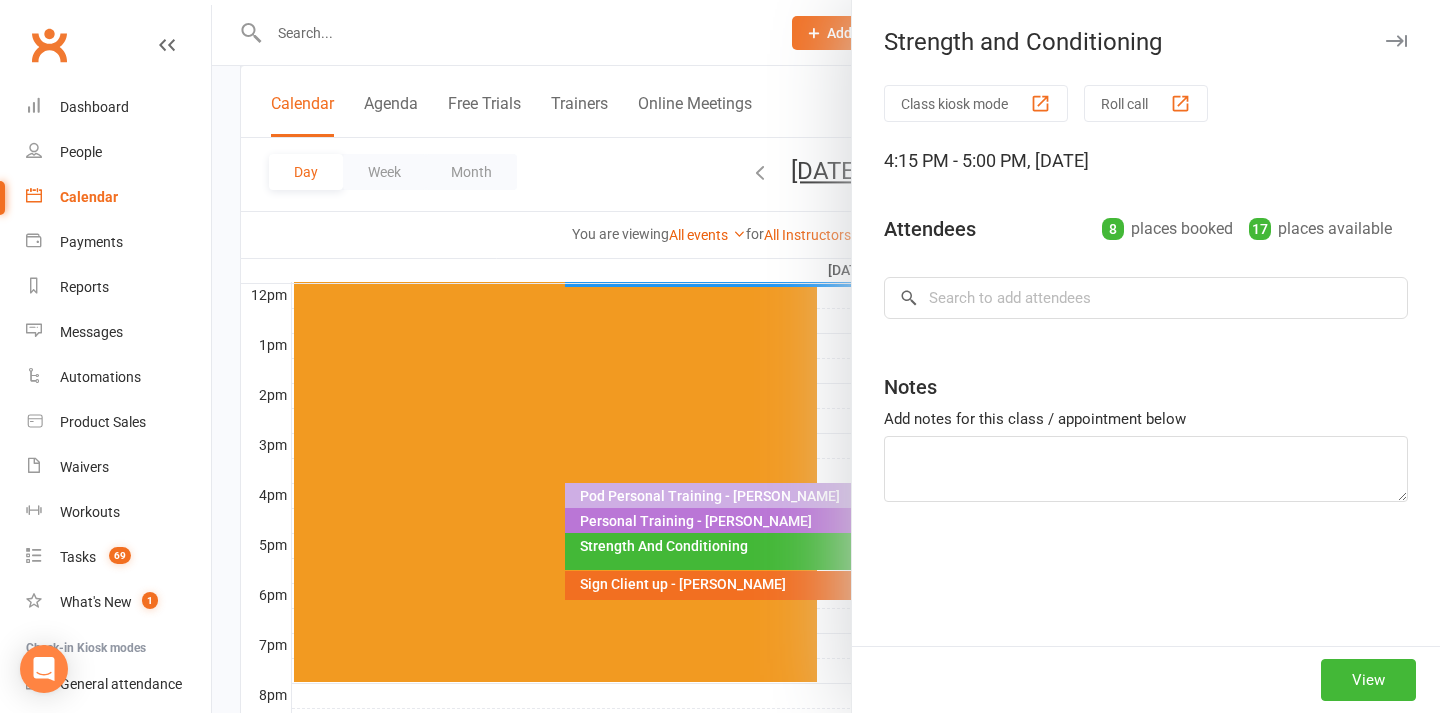 click at bounding box center [826, 356] 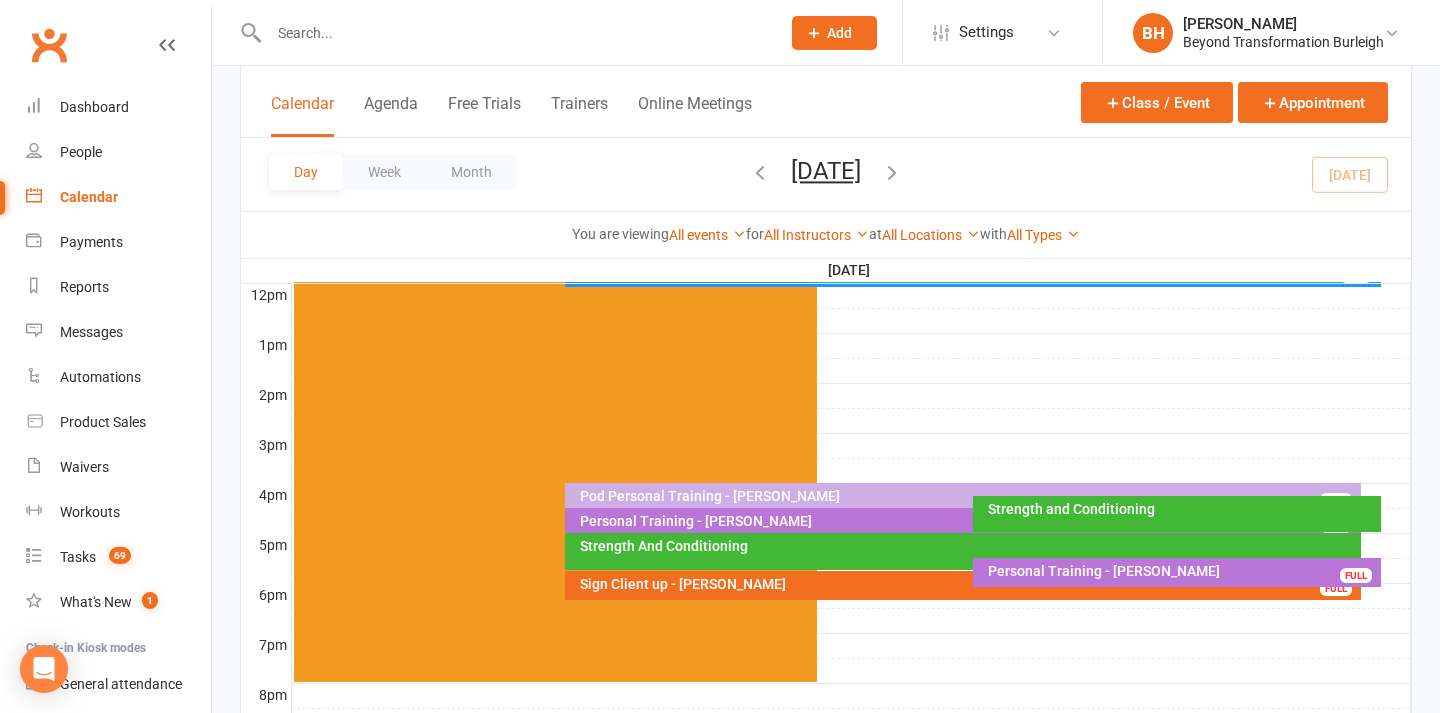click on "Strength And Conditioning" at bounding box center [967, 546] 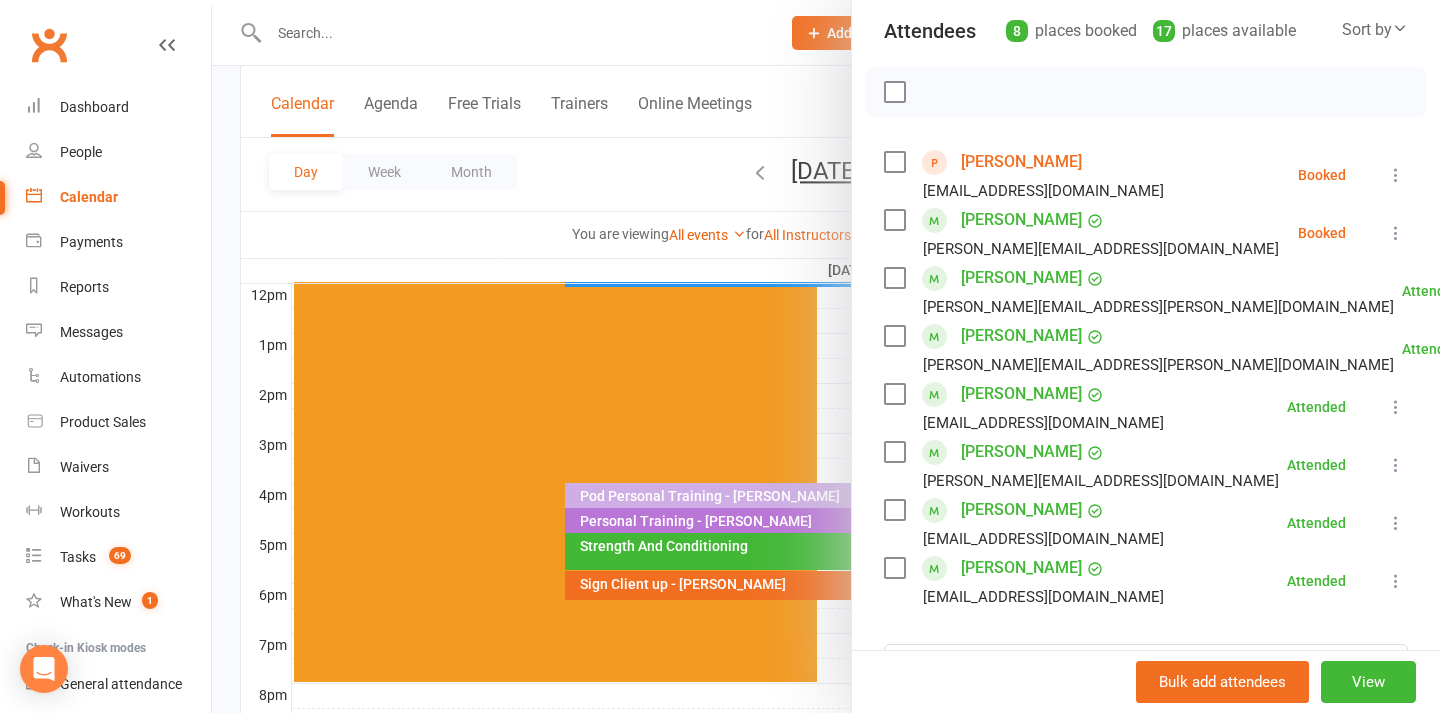 scroll, scrollTop: 225, scrollLeft: 0, axis: vertical 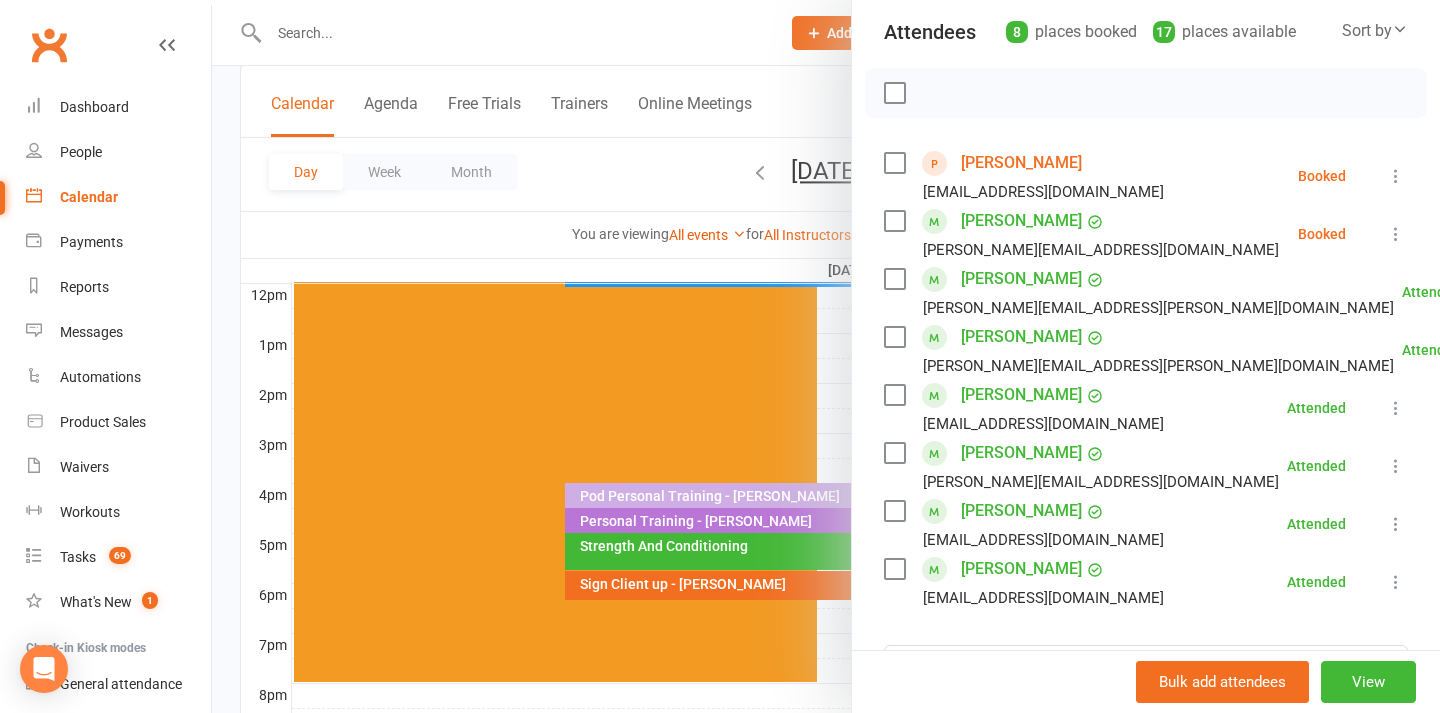 click at bounding box center (1396, 234) 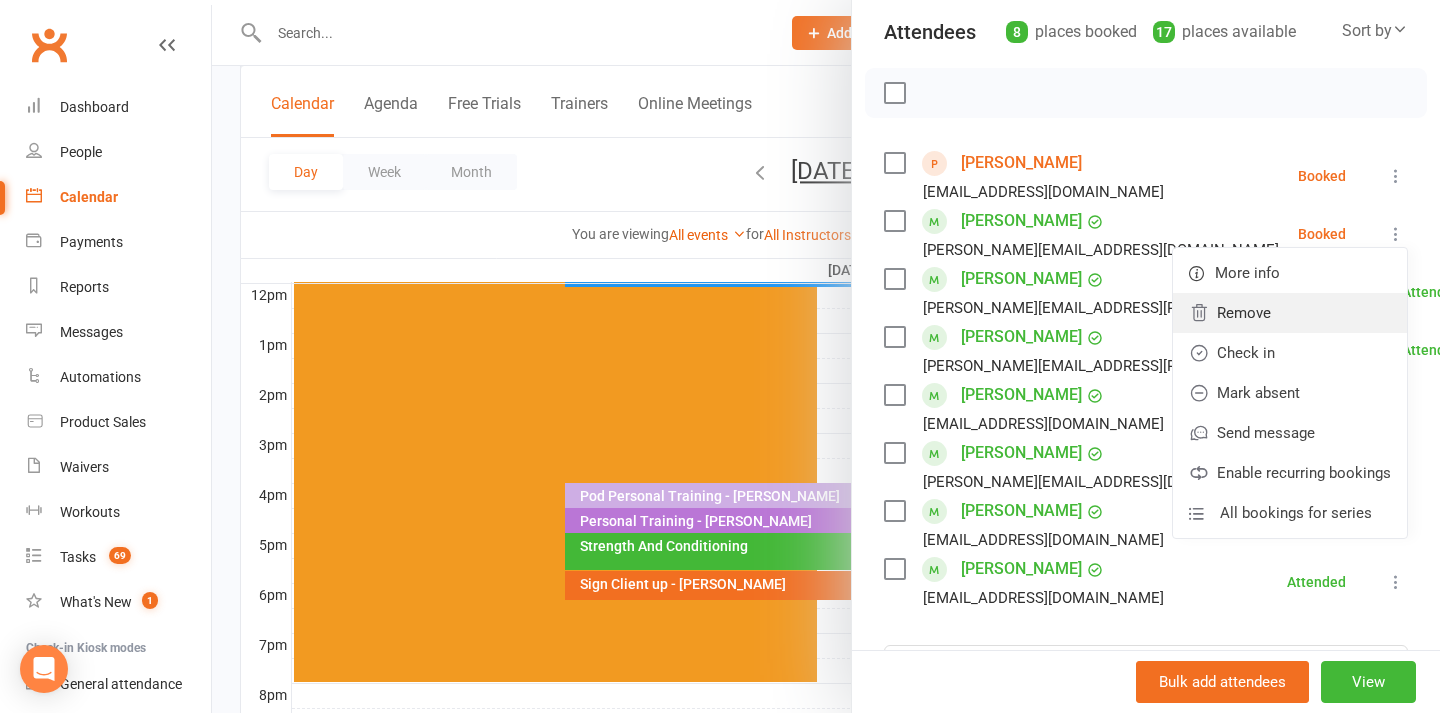 click on "Remove" at bounding box center [1290, 313] 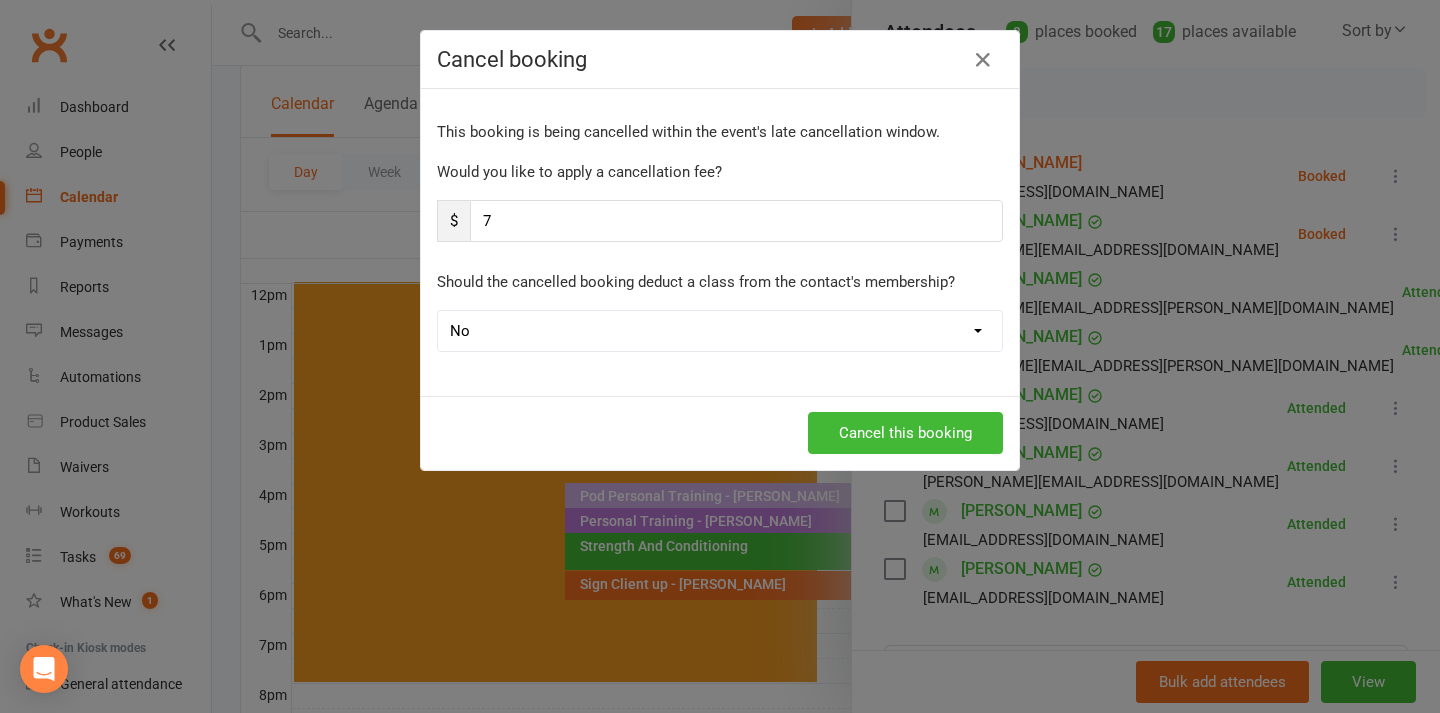 click on "7" at bounding box center (736, 221) 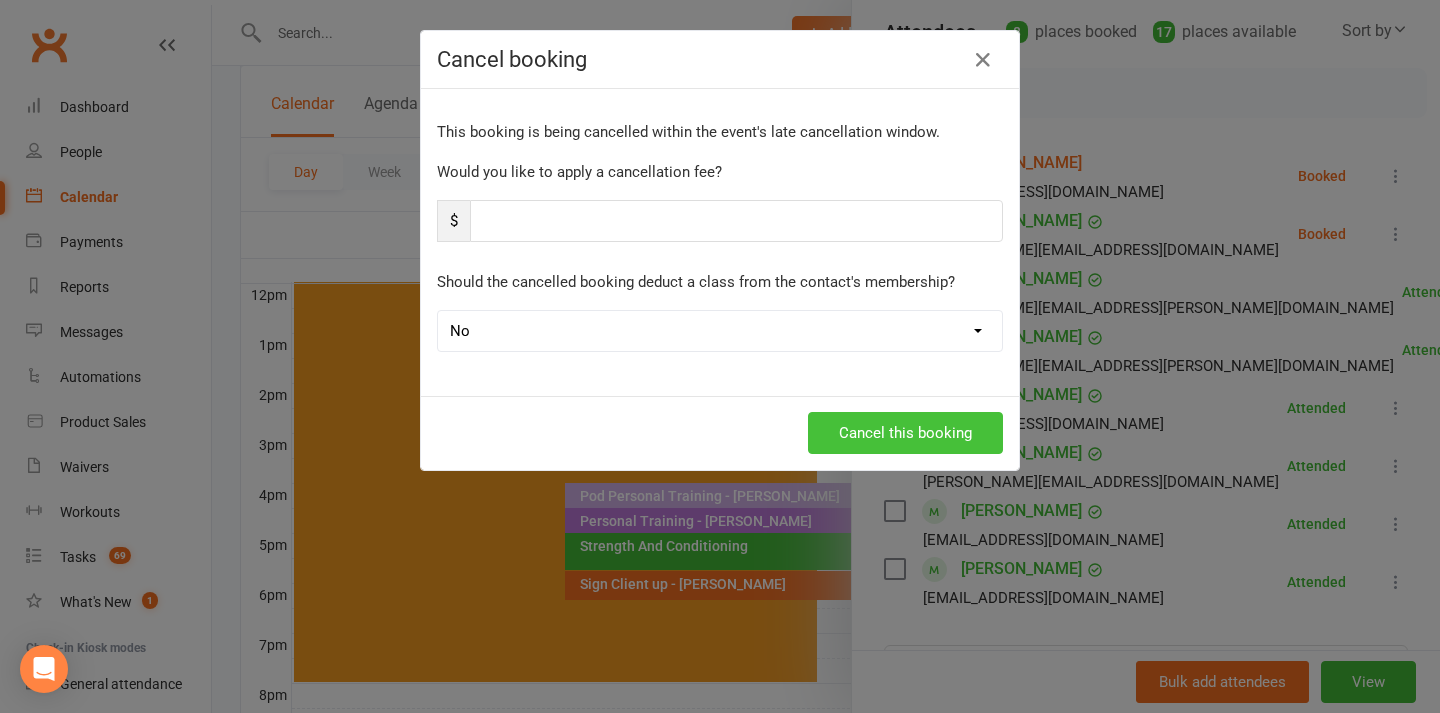 type 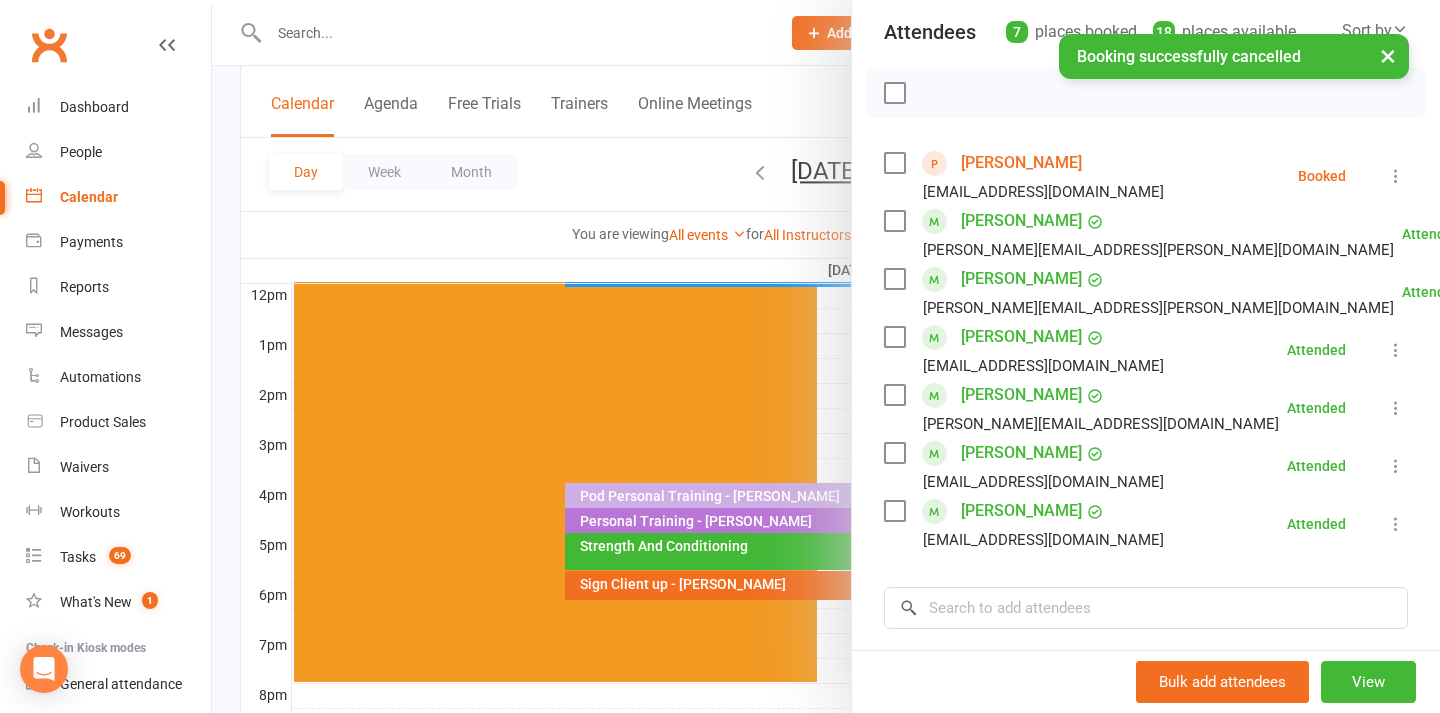 click at bounding box center (1396, 176) 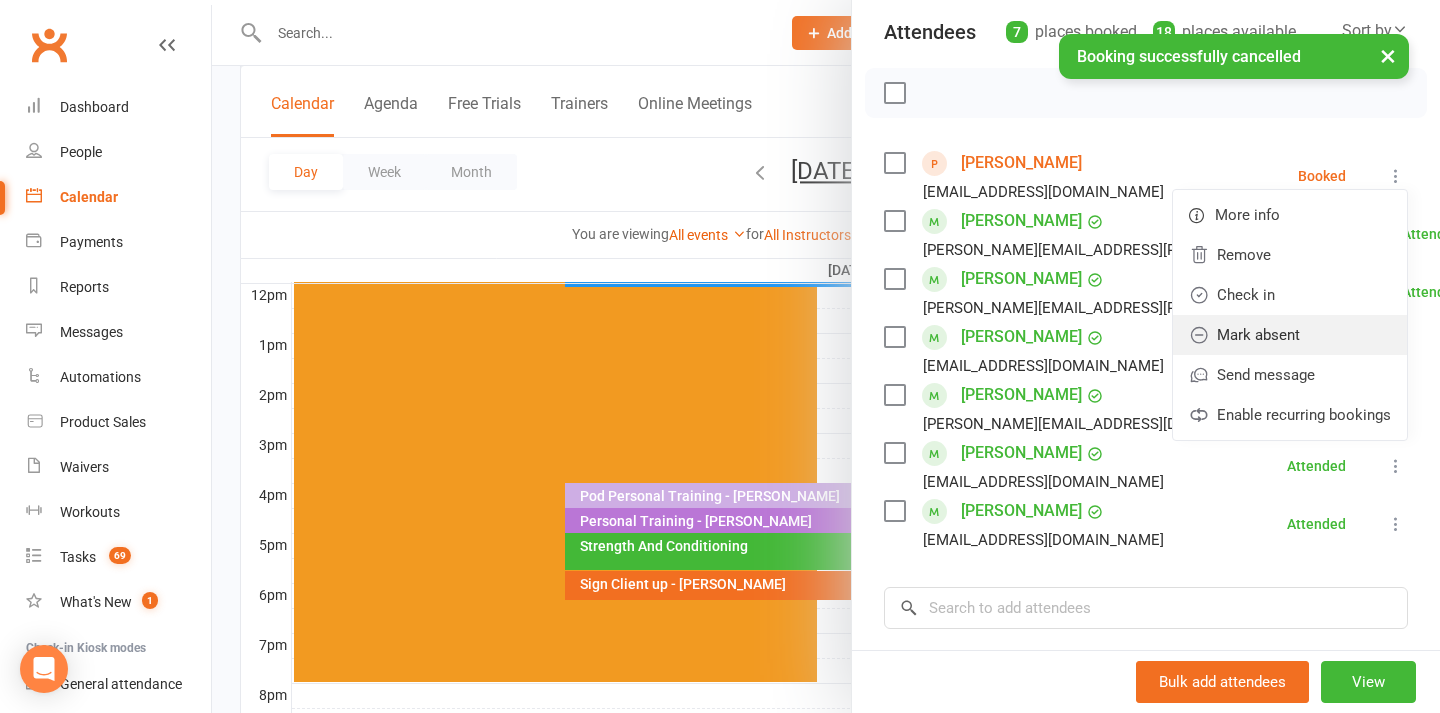 click on "Mark absent" at bounding box center [1290, 335] 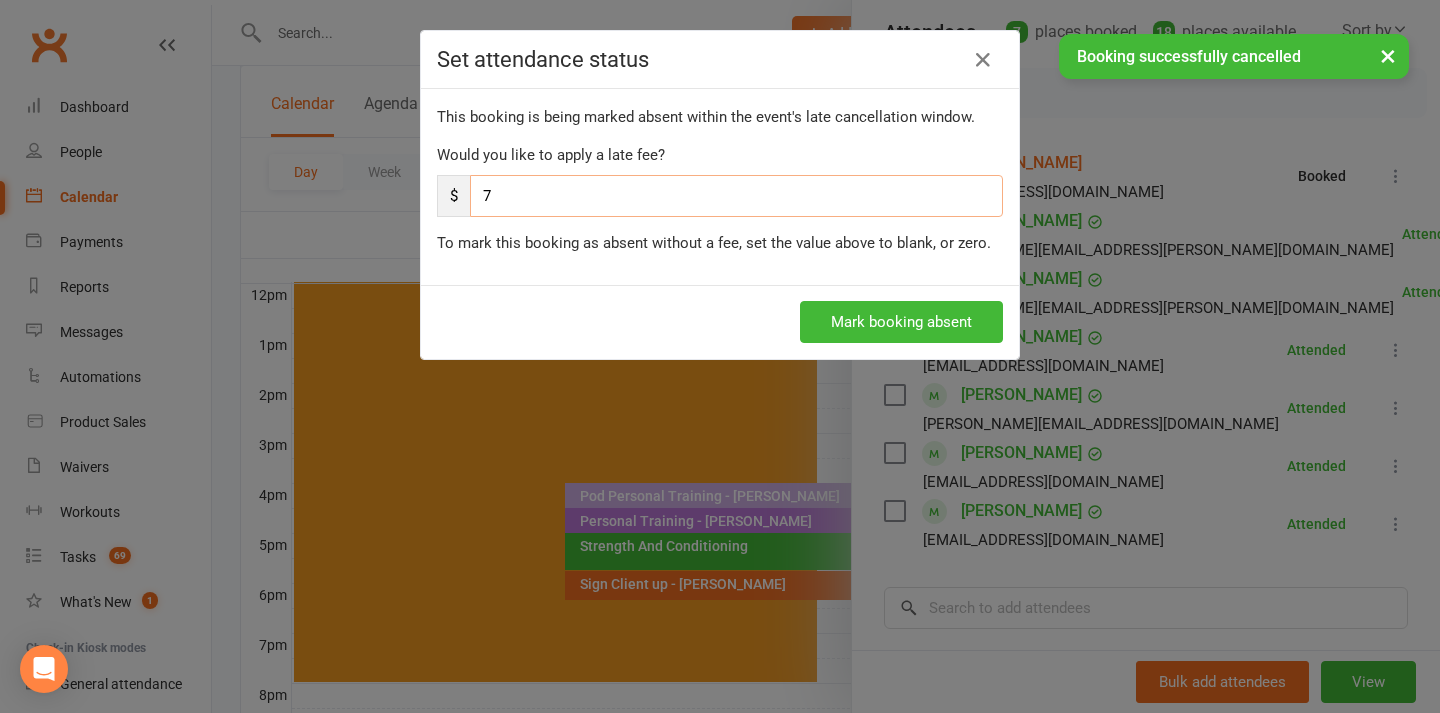 click on "7" at bounding box center (736, 196) 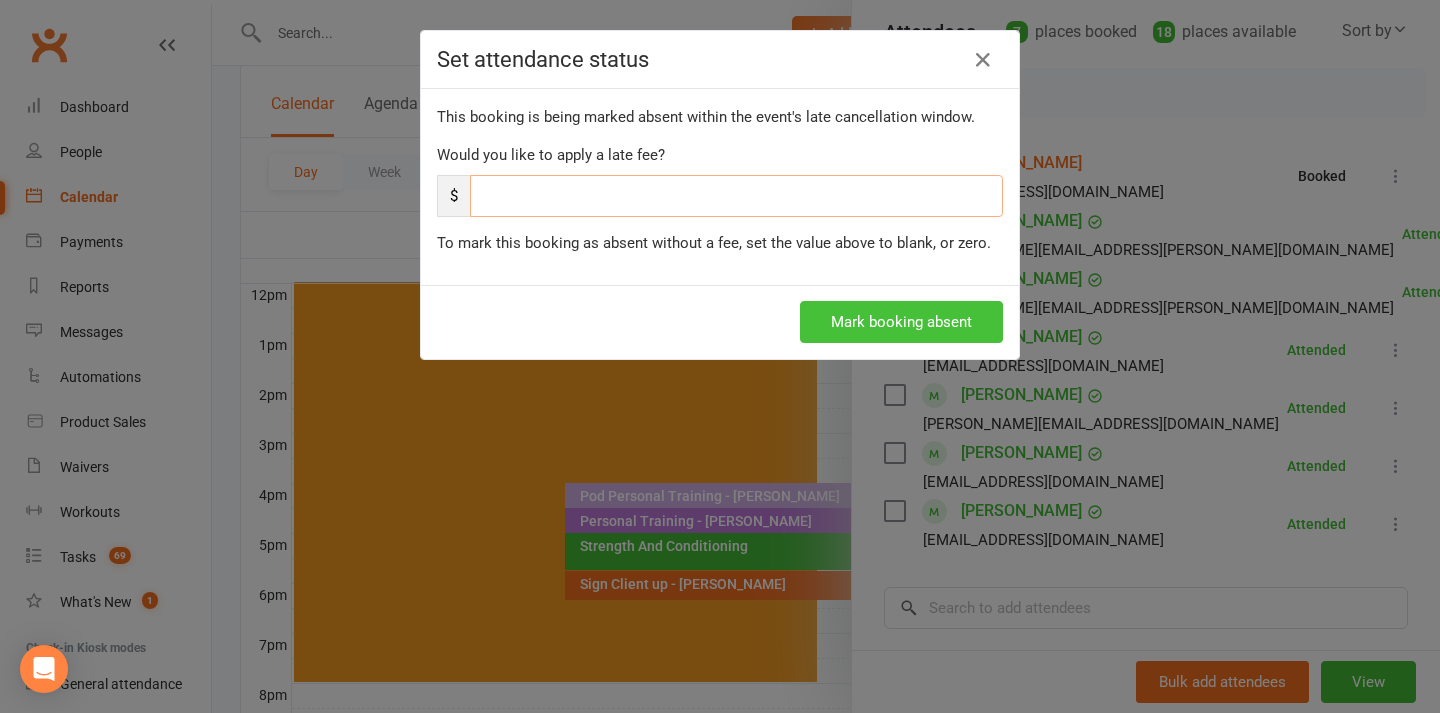 type 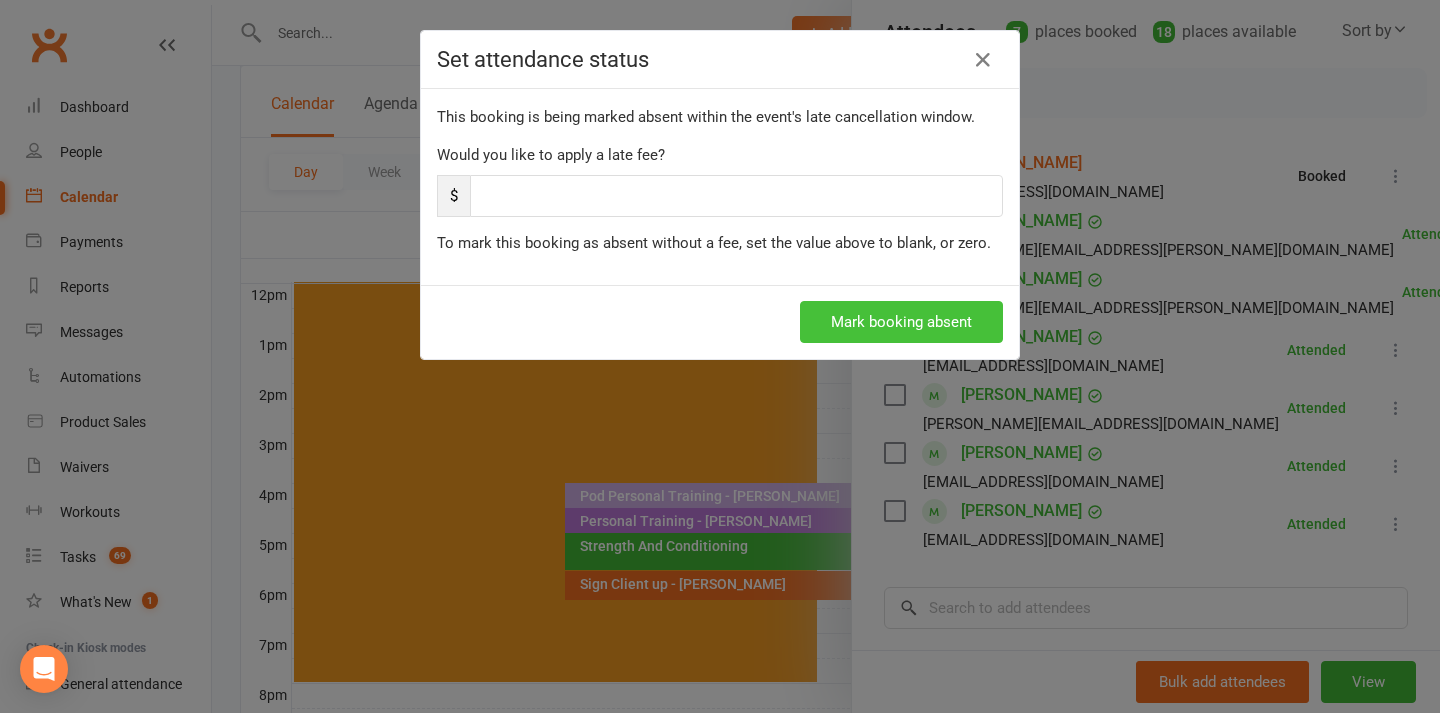 click on "Mark booking absent" at bounding box center [901, 322] 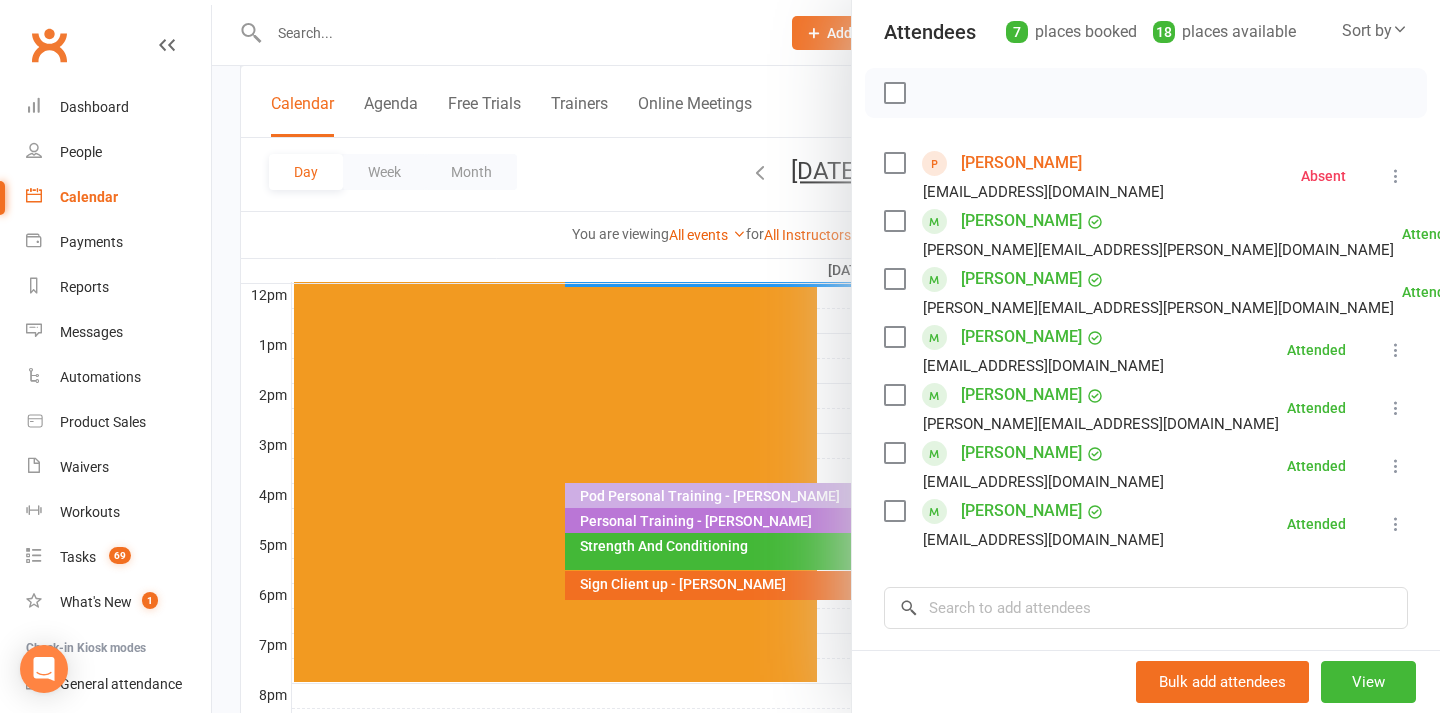 click at bounding box center [826, 356] 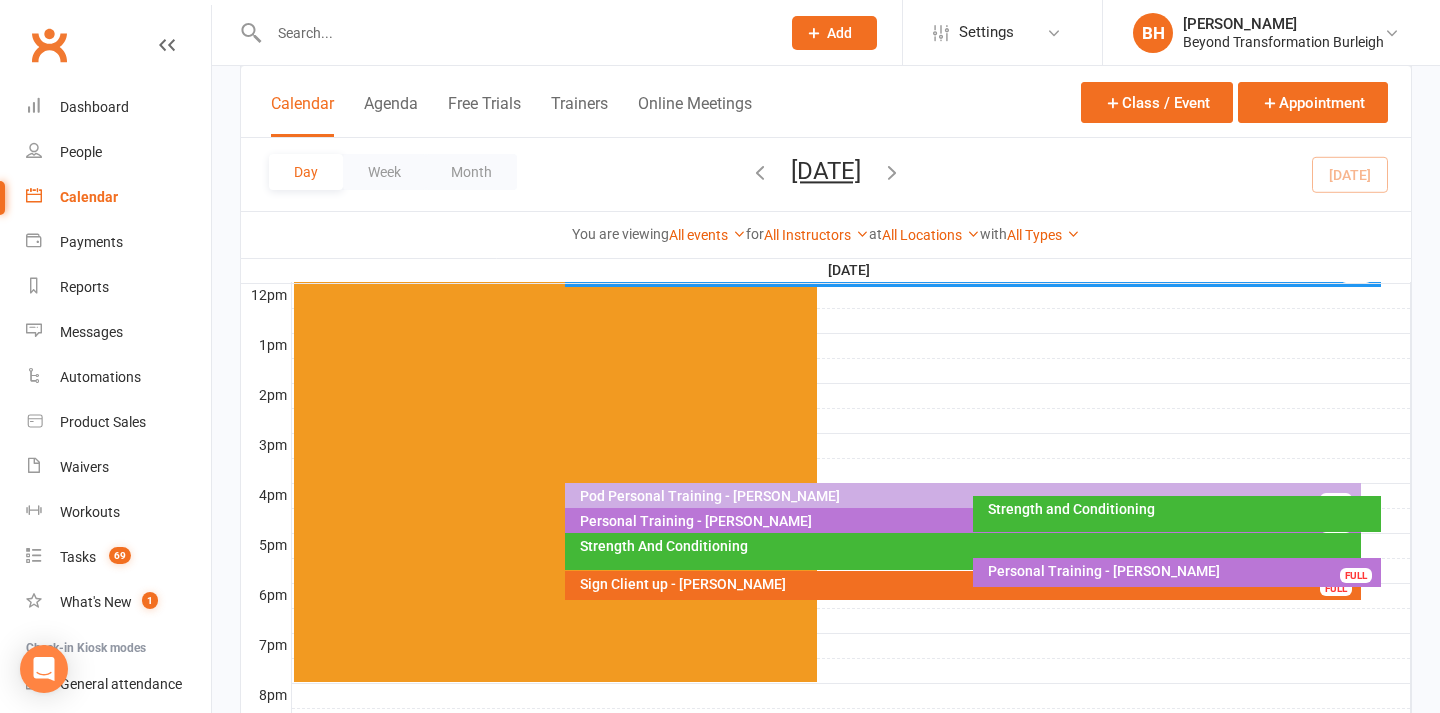click on "Sign Client up - [PERSON_NAME]" at bounding box center (967, 584) 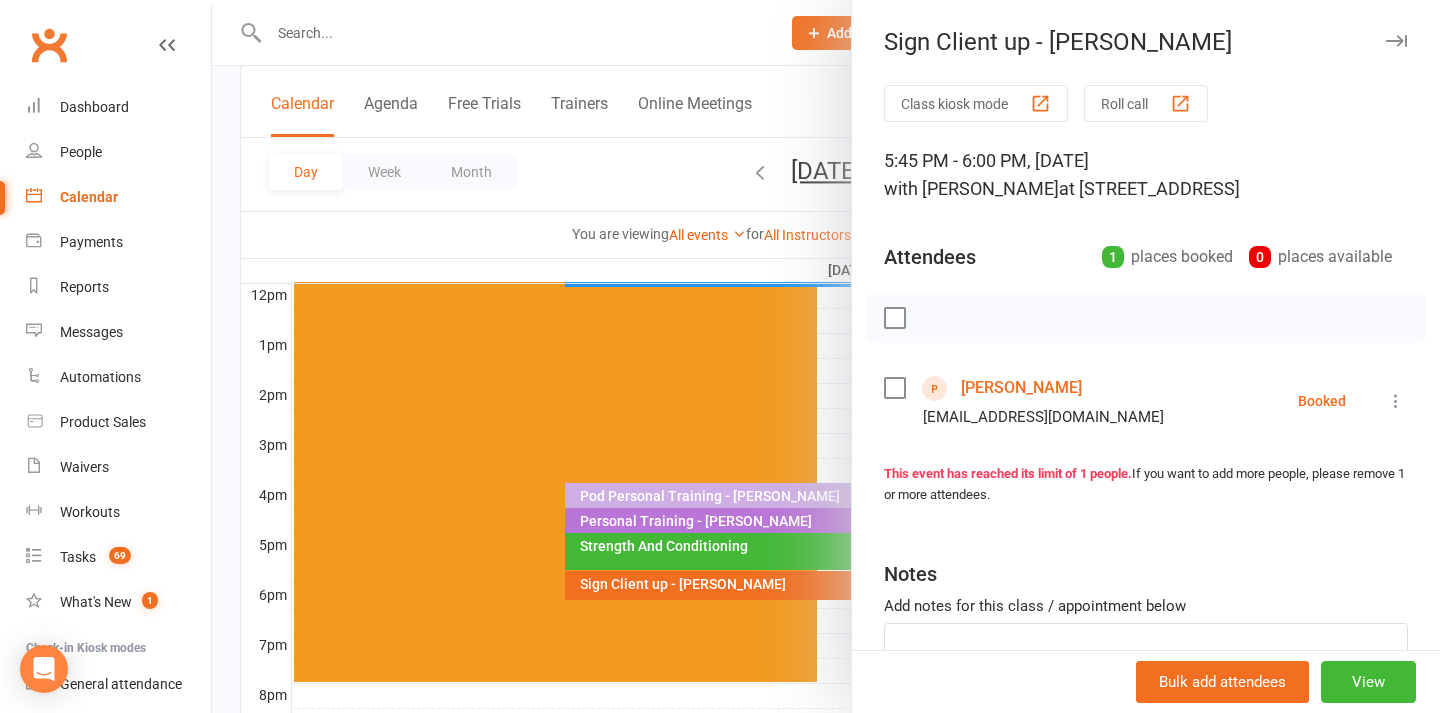 click at bounding box center [1396, 401] 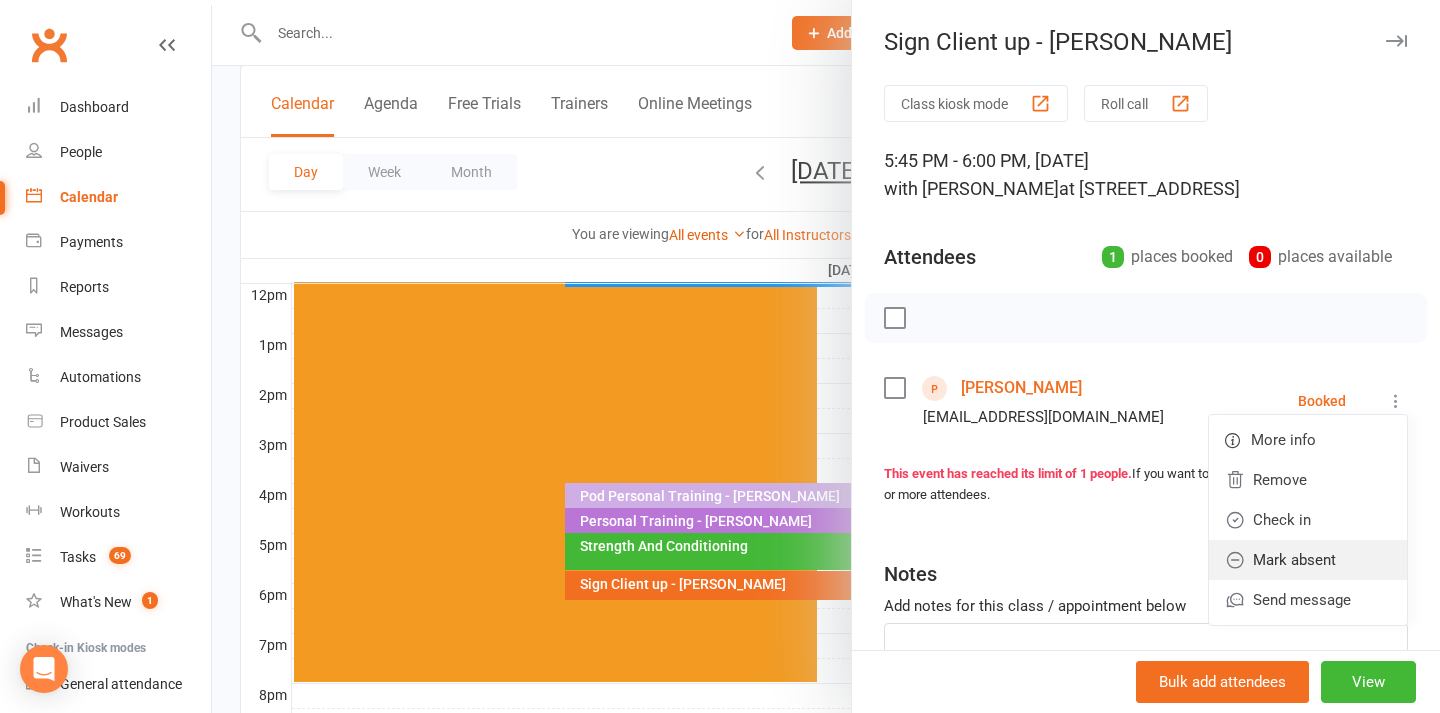 click on "Mark absent" at bounding box center [1308, 560] 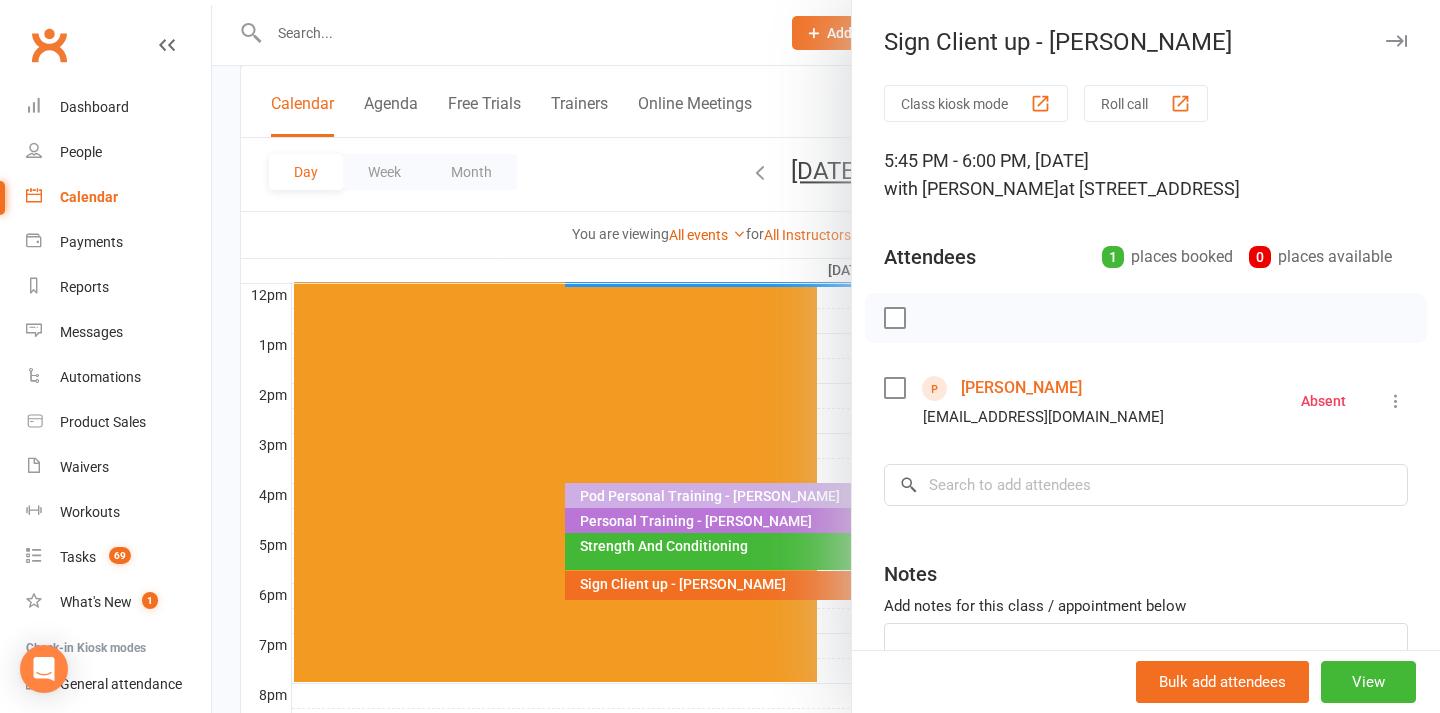 click at bounding box center [826, 356] 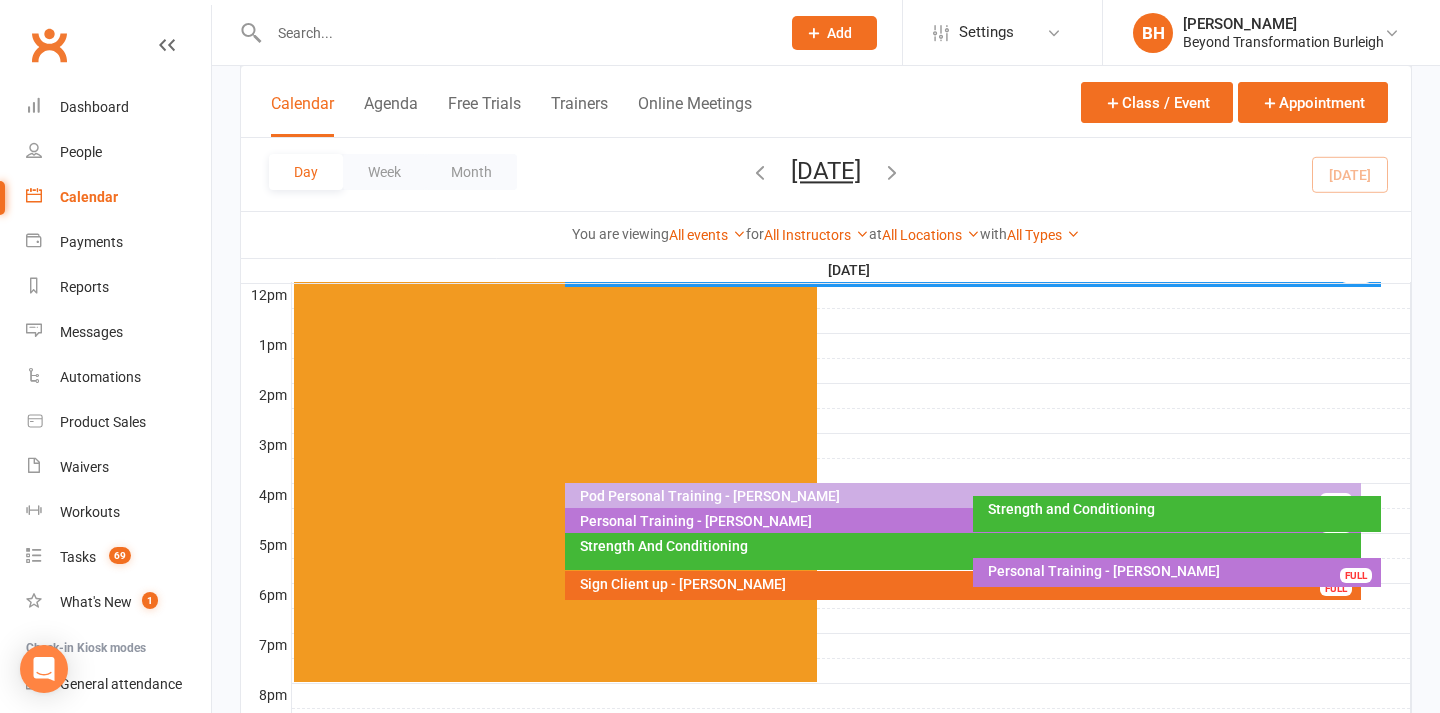 click on "Strength And Conditioning" at bounding box center (967, 546) 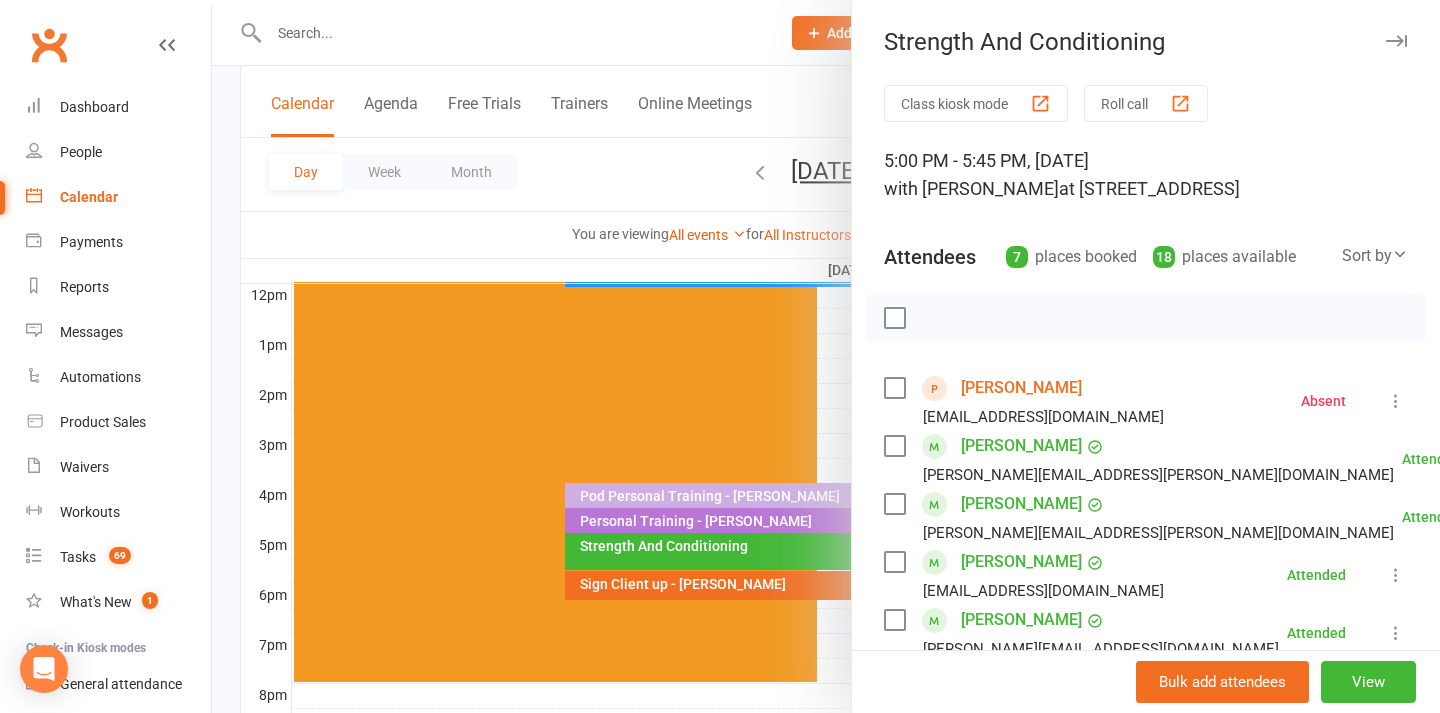 click at bounding box center [826, 356] 